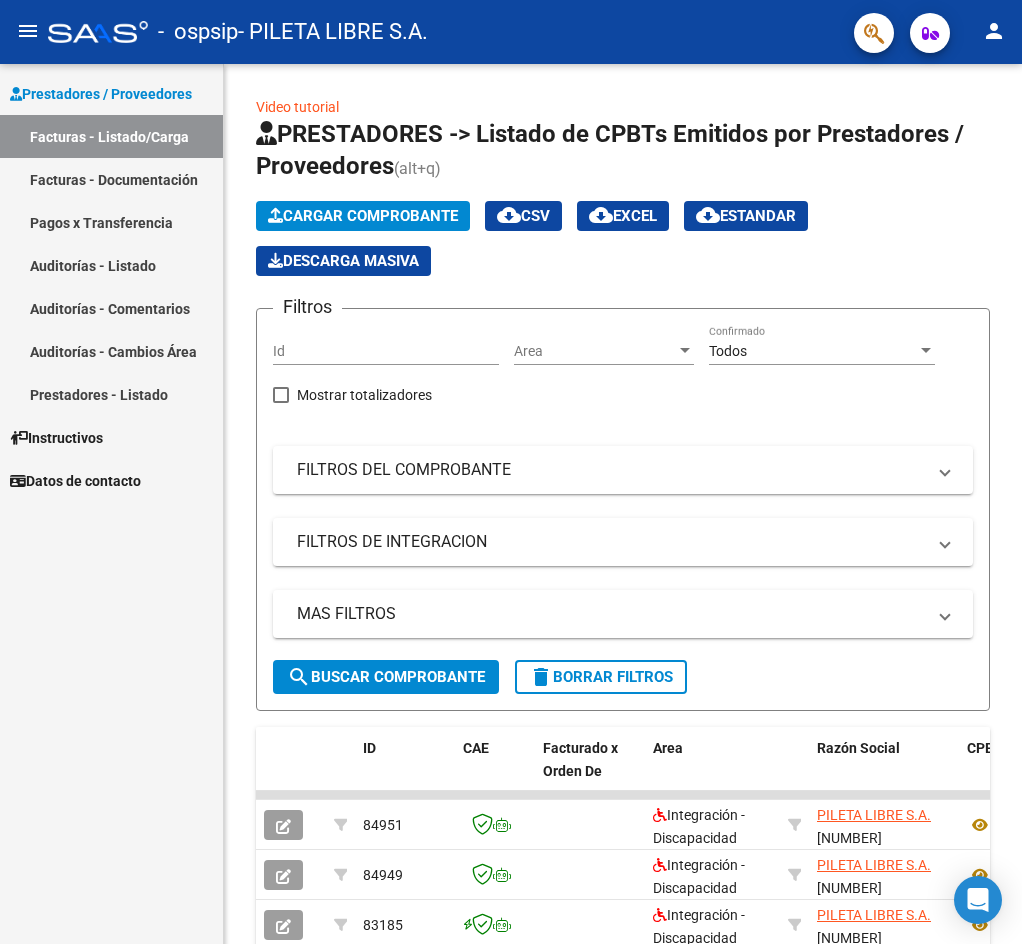 scroll, scrollTop: 0, scrollLeft: 0, axis: both 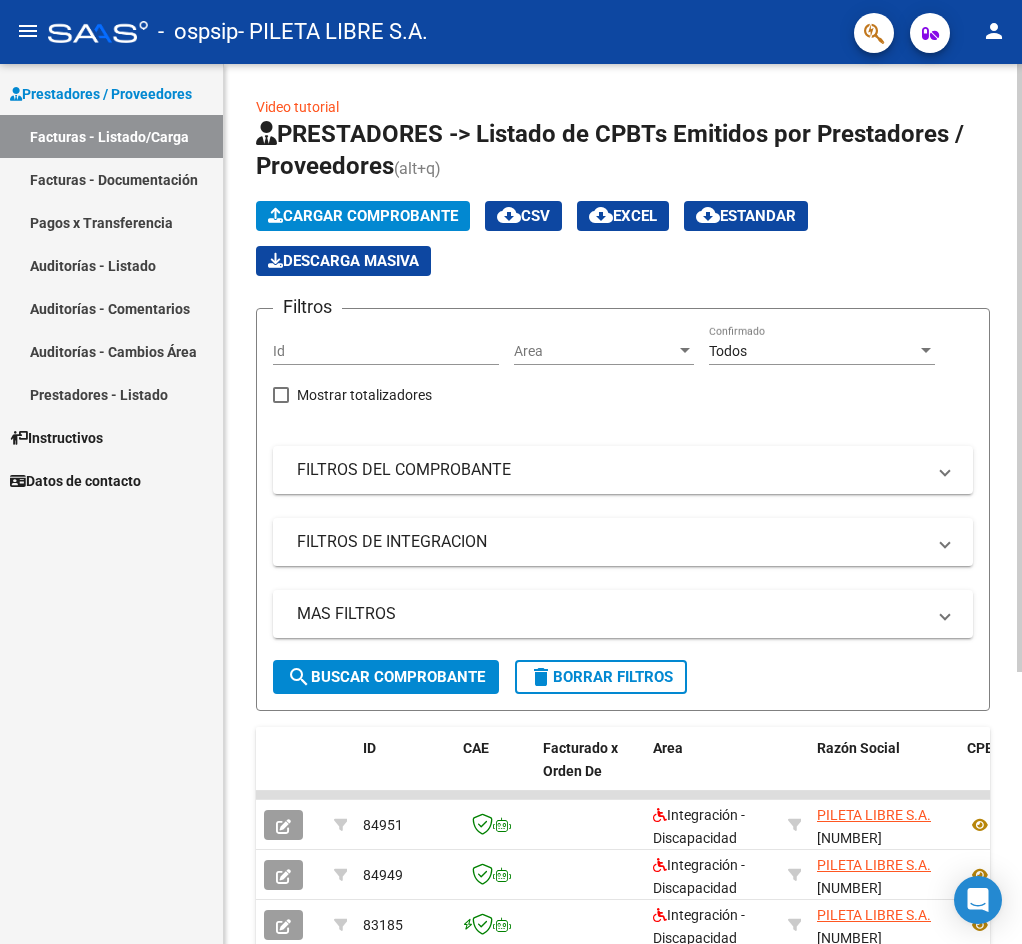 click on "Cargar Comprobante" 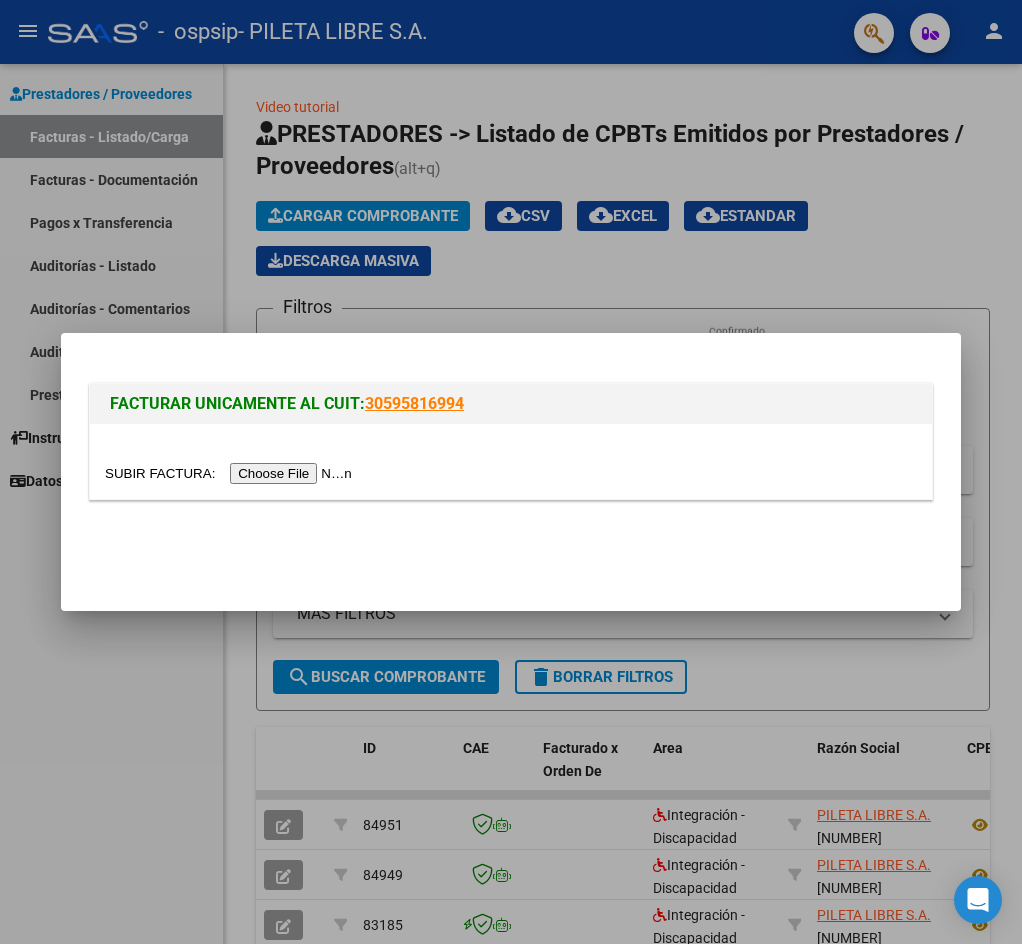 click at bounding box center [231, 473] 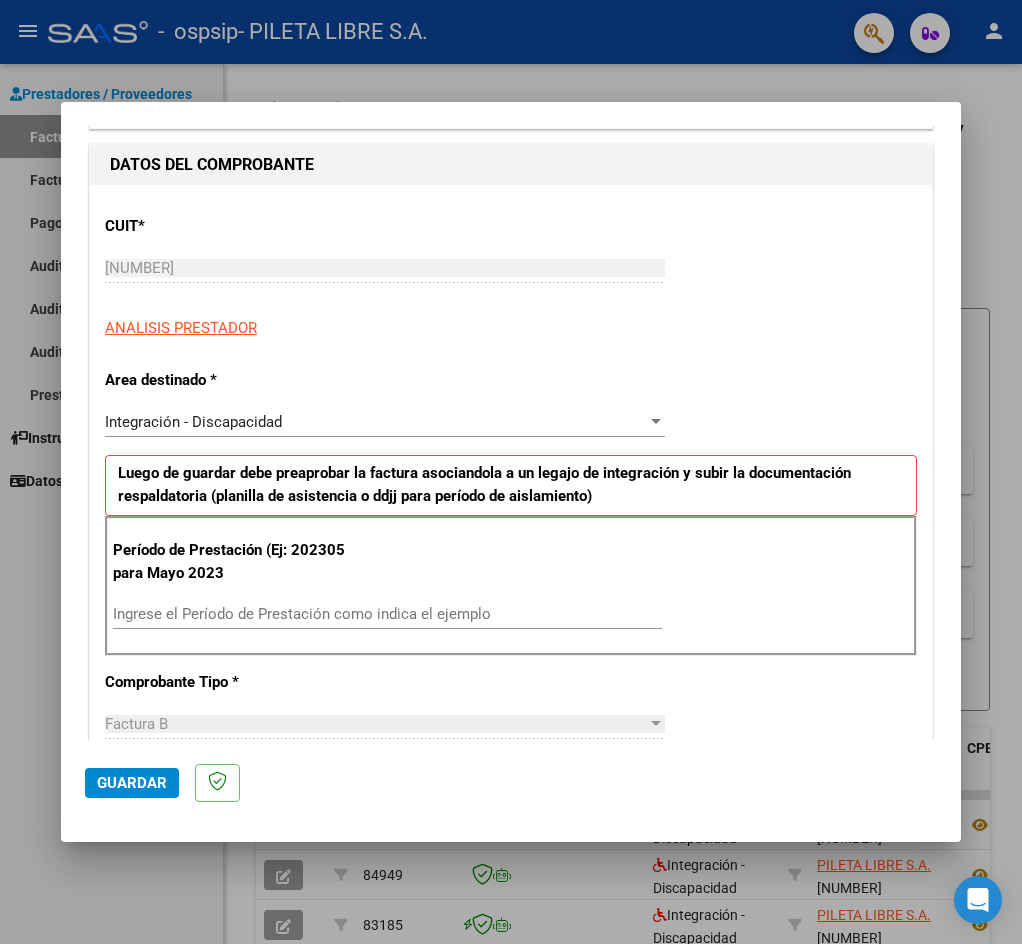 scroll, scrollTop: 200, scrollLeft: 0, axis: vertical 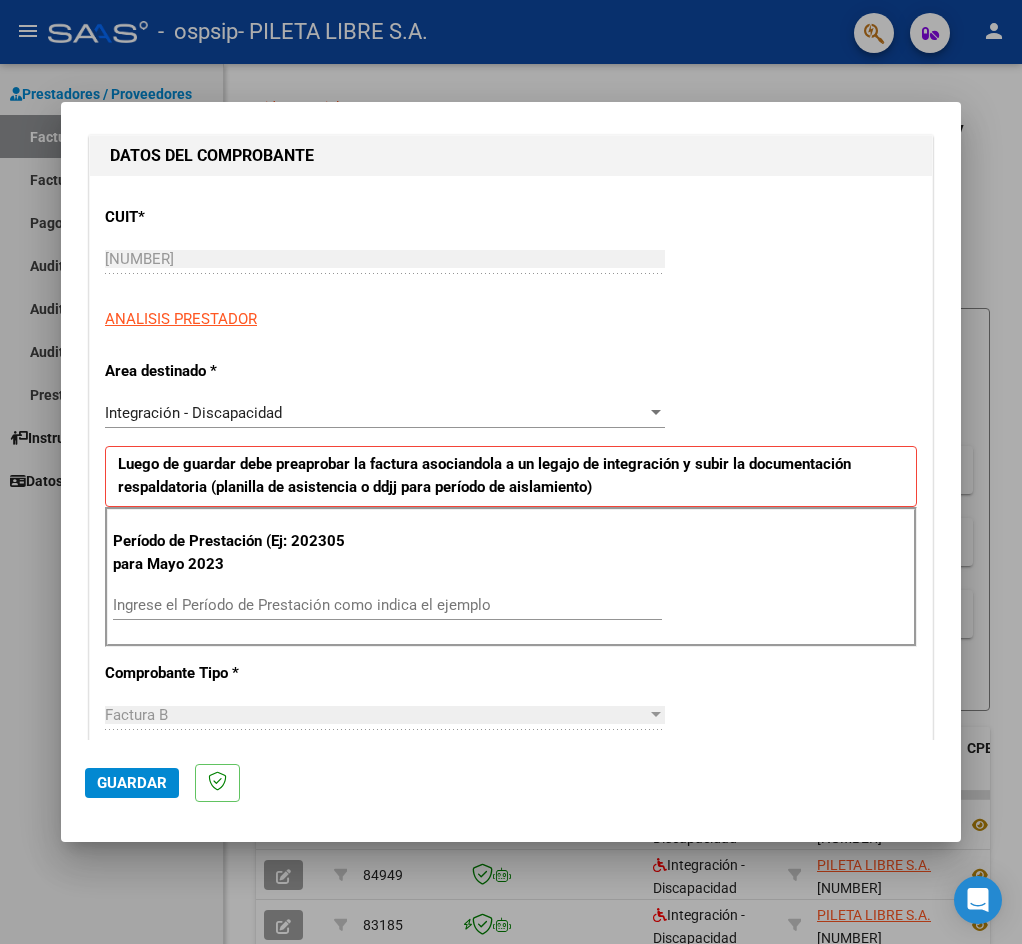 click on "Integración - Discapacidad" at bounding box center [376, 413] 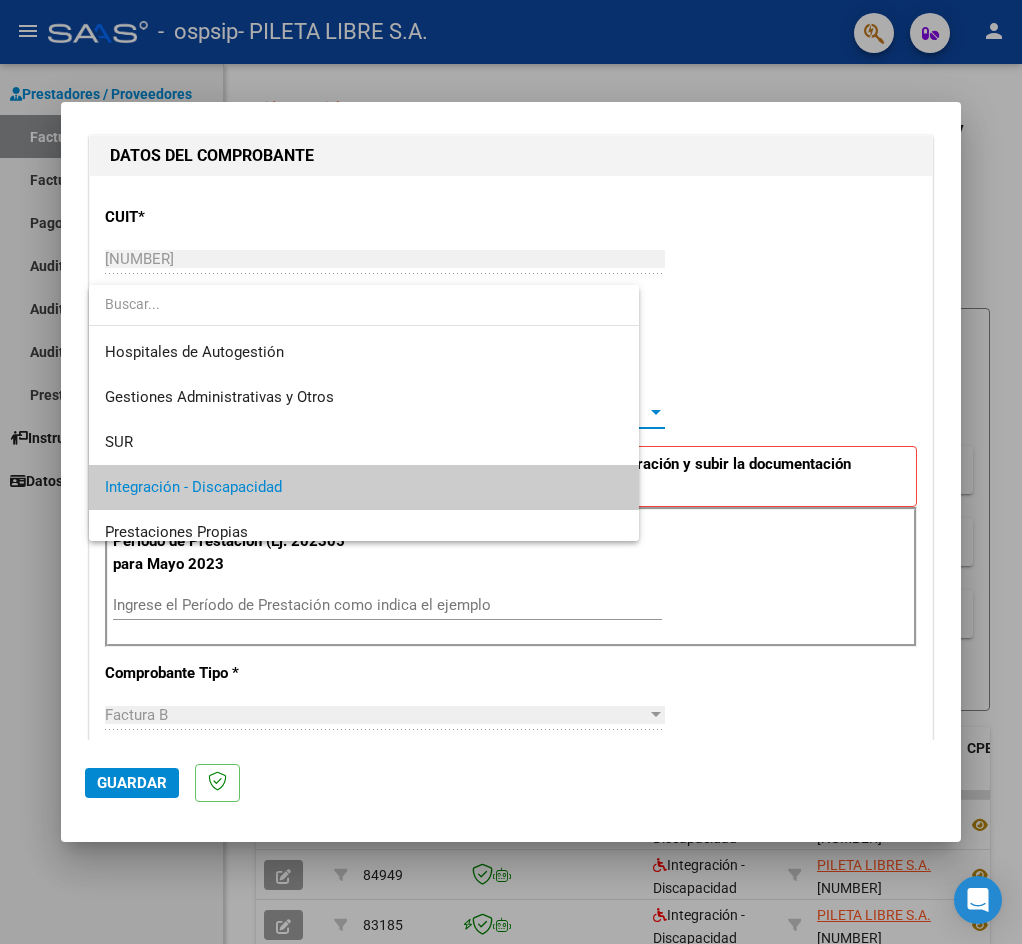scroll, scrollTop: 75, scrollLeft: 0, axis: vertical 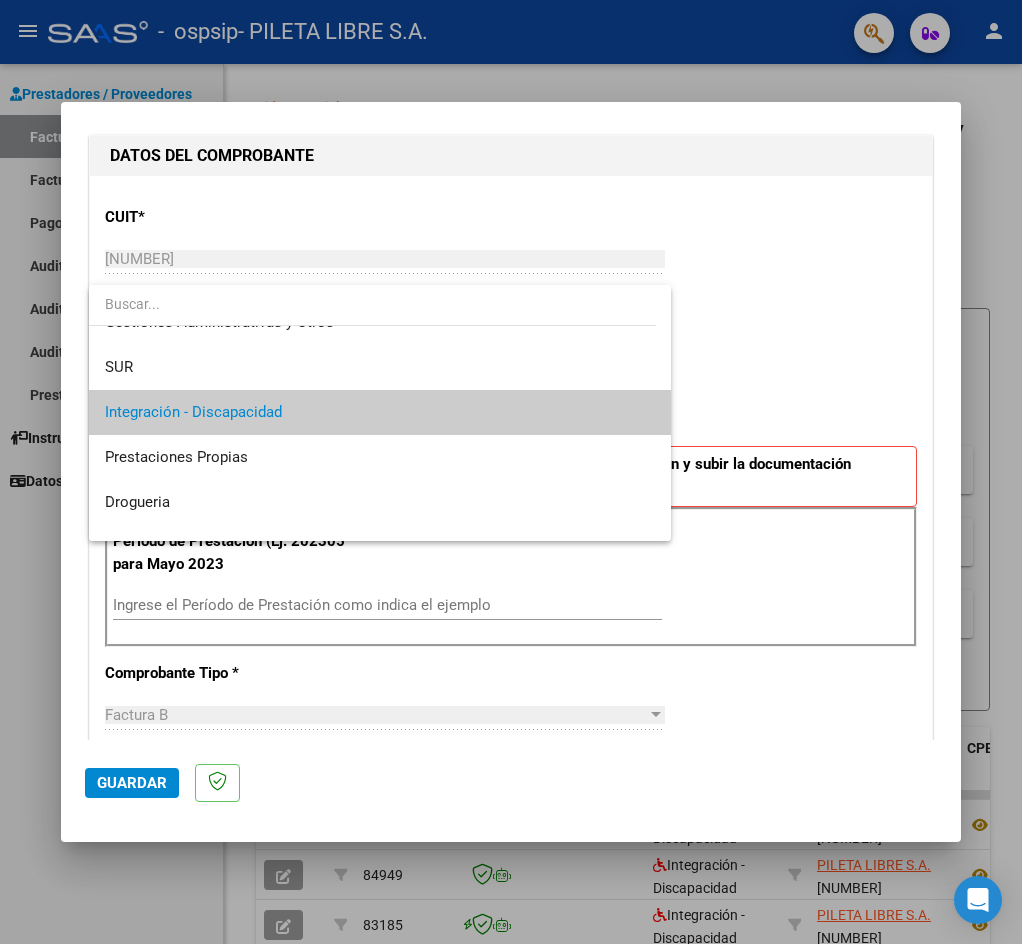 click on "Integración - Discapacidad" at bounding box center [380, 412] 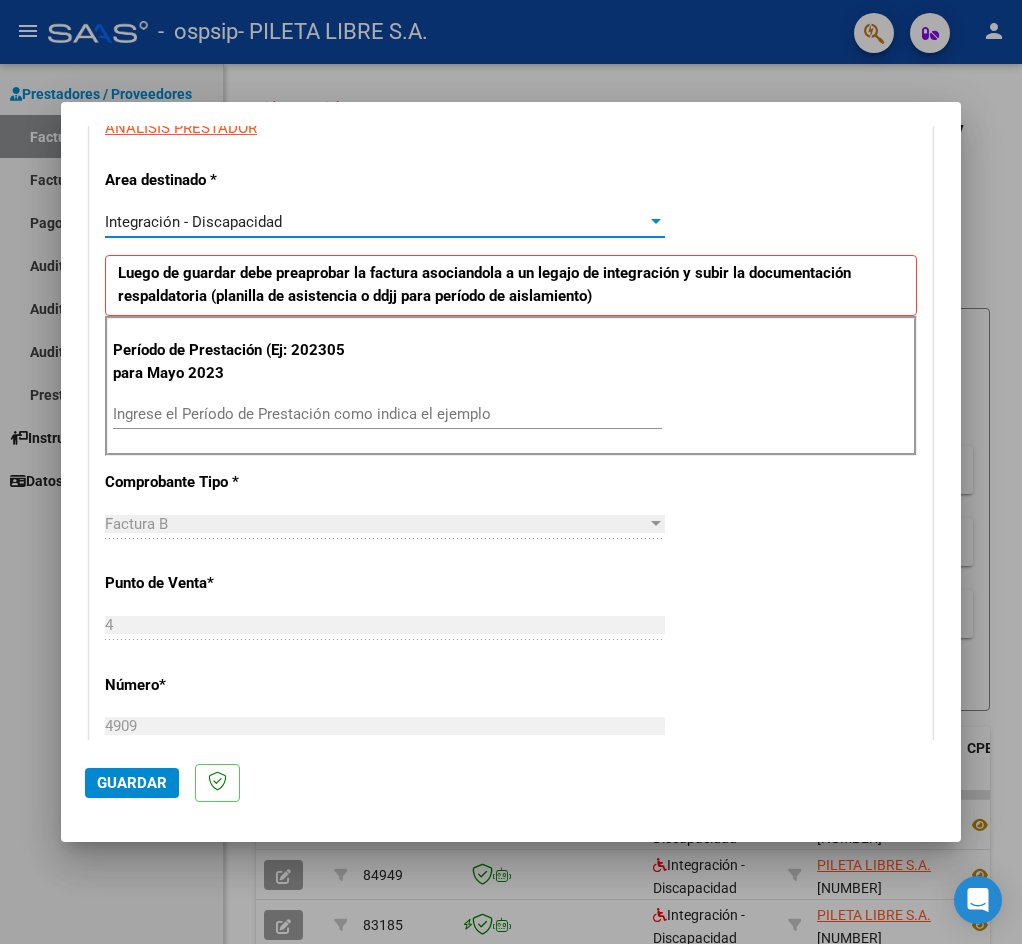 scroll, scrollTop: 400, scrollLeft: 0, axis: vertical 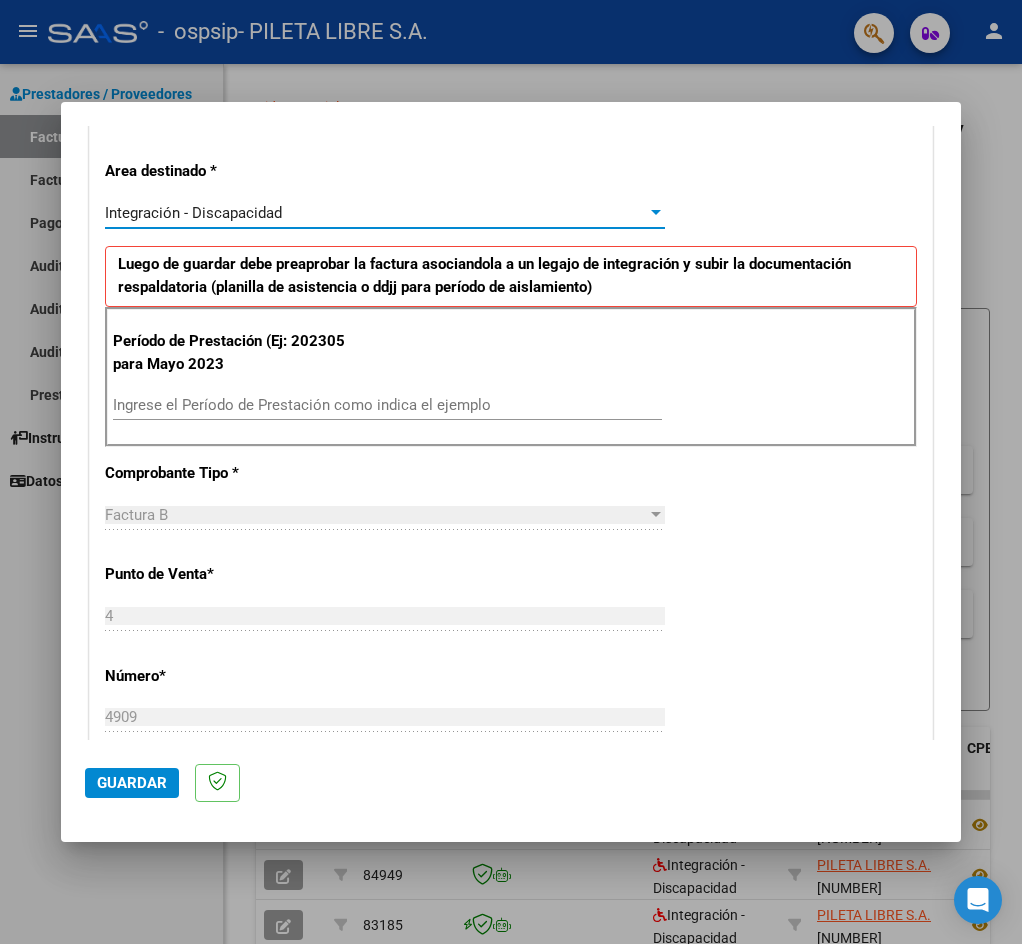 click on "Ingrese el Período de Prestación como indica el ejemplo" at bounding box center [387, 405] 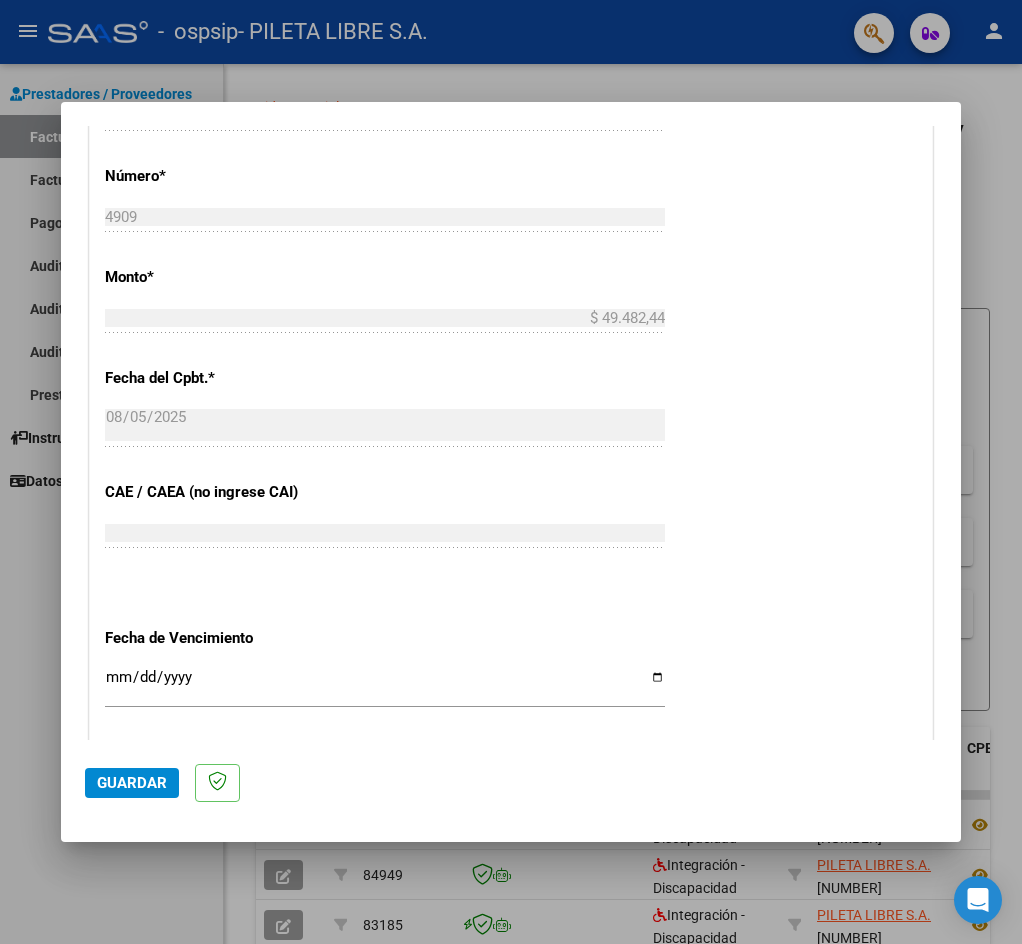 scroll, scrollTop: 1100, scrollLeft: 0, axis: vertical 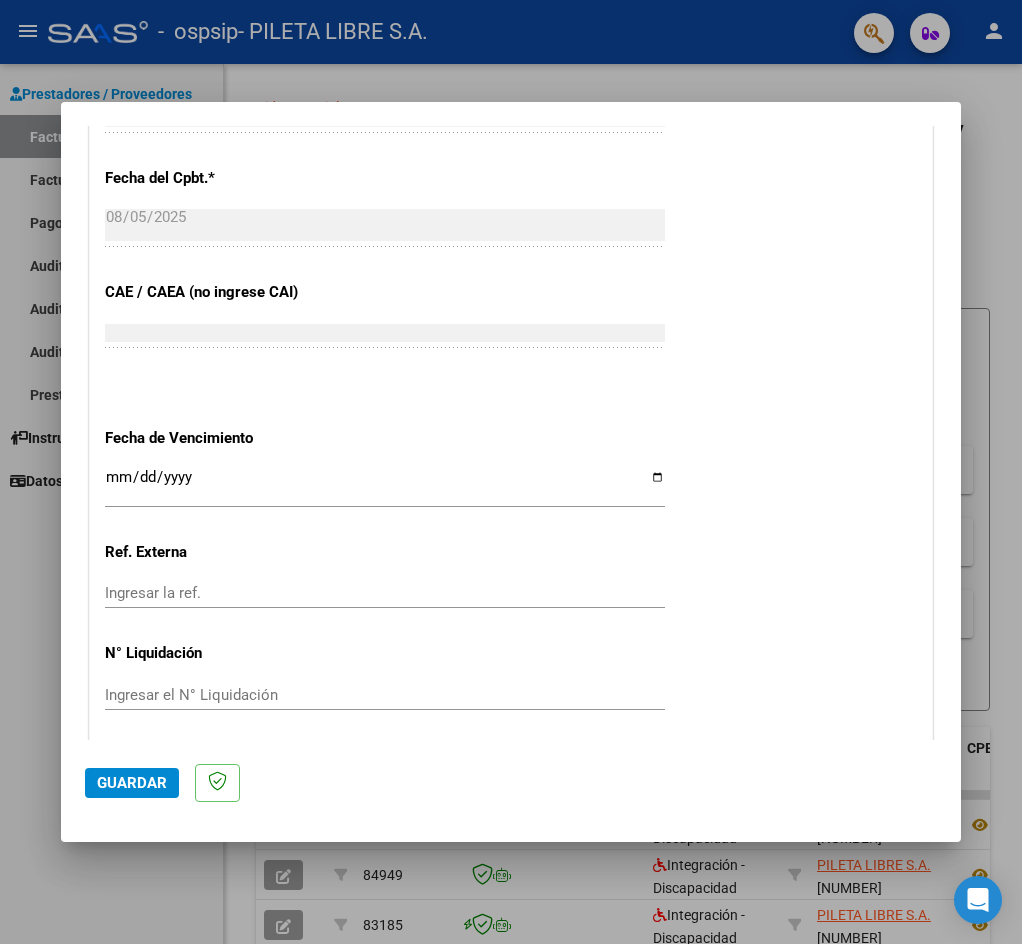 type on "202507" 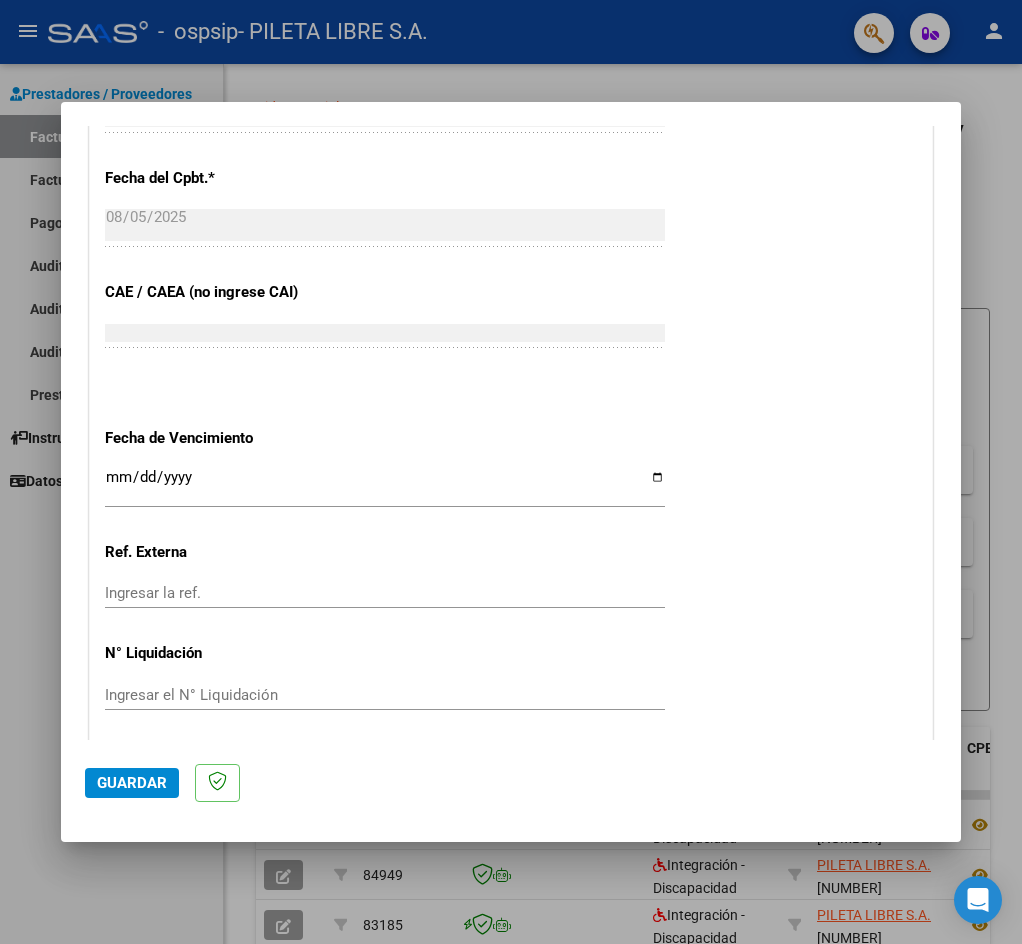 click on "CUIT  *   [NUMBER] Ingresar CUIT  ANALISIS PRESTADOR  Area destinado * Integración - Discapacidad Seleccionar Area Luego de guardar debe preaprobar la factura asociandola a un legajo de integración y subir la documentación respaldatoria ( planilla de asistencia o ddjj para período de aislamiento)  Período de Prestación (Ej: 202305 para Mayo 2023    202507 Ingrese el Período de Prestación como indica el ejemplo   Comprobante Tipo * Factura B Seleccionar Tipo Punto de Venta  *   4 Ingresar el Nro.  Número  *   4909 Ingresar el Nro.  Monto  *   $ 49.482,44 Ingresar el monto  Fecha del Cpbt.  *   2025-08-05 Ingresar la fecha  CAE / CAEA (no ingrese CAI)    [NUMBER] Ingresar el CAE o CAEA (no ingrese CAI)  Fecha de Vencimiento    Ingresar la fecha  Ref. Externa    Ingresar la ref.  N° Liquidación    Ingresar el N° Liquidación" at bounding box center [511, 9] 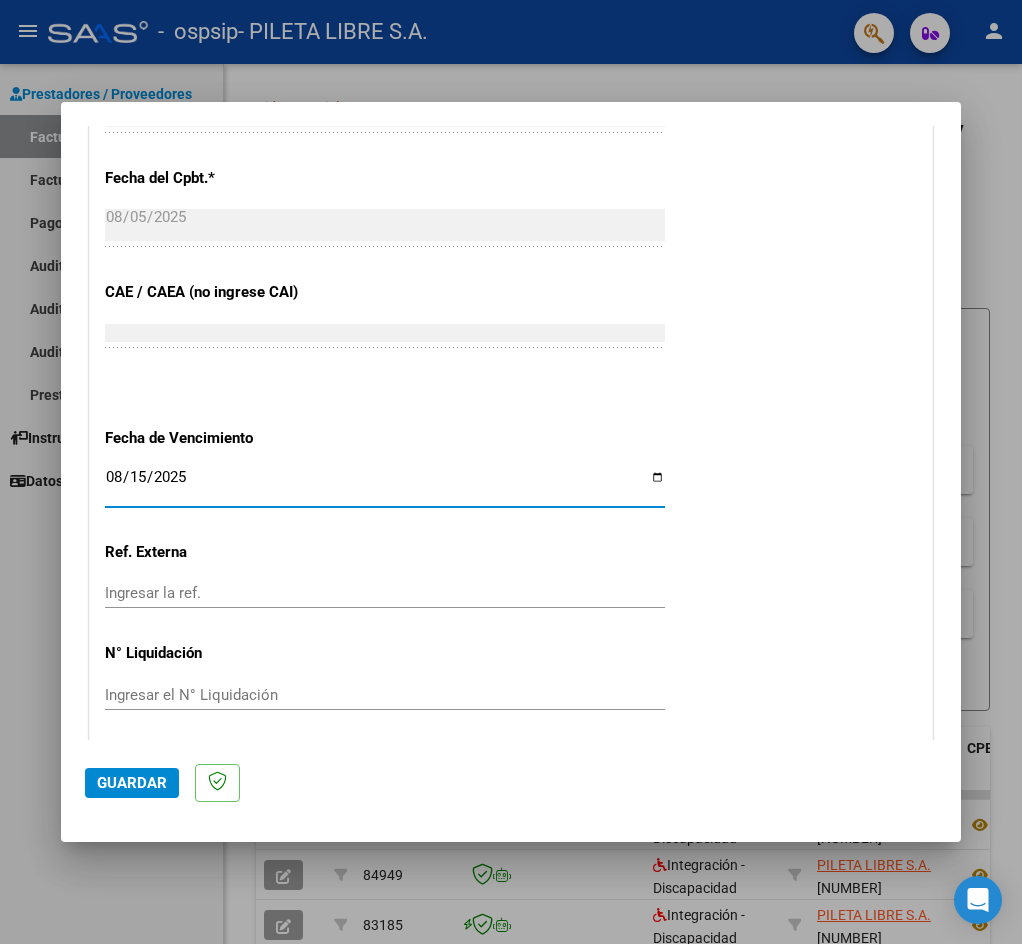 type on "2025-08-15" 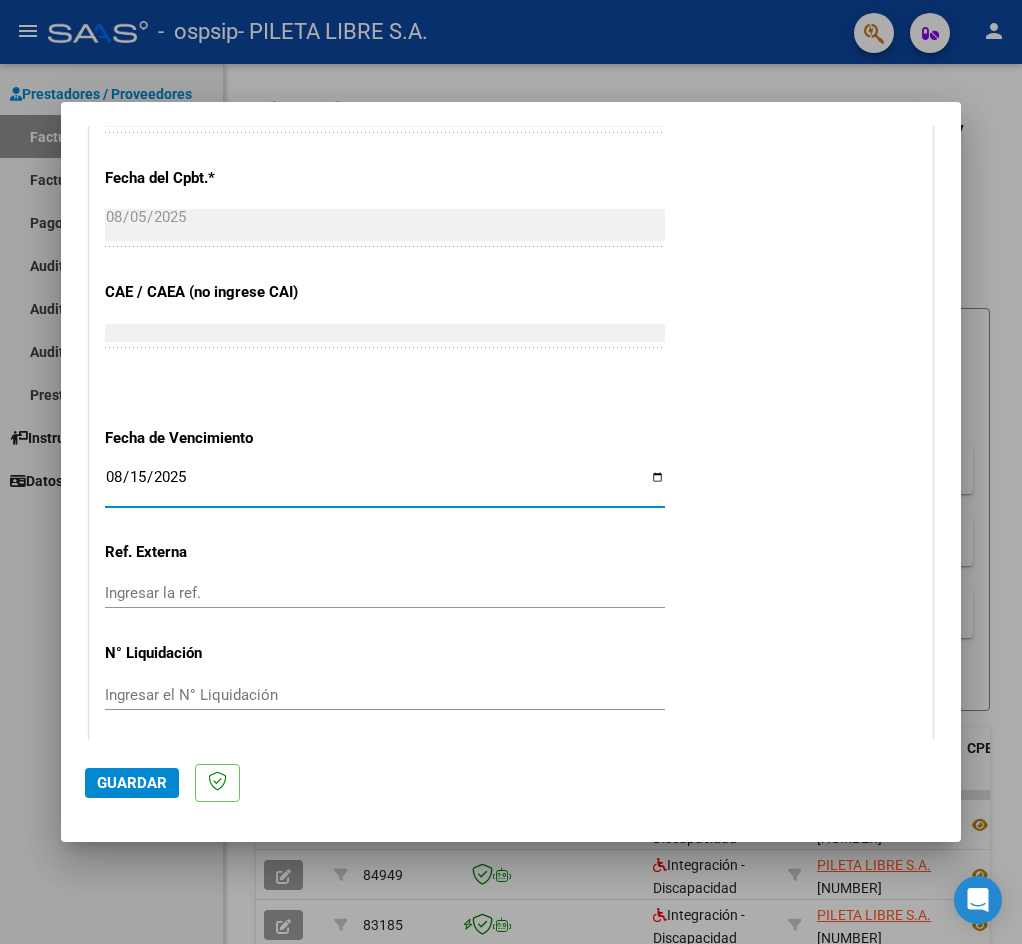 click on "N° Liquidación" 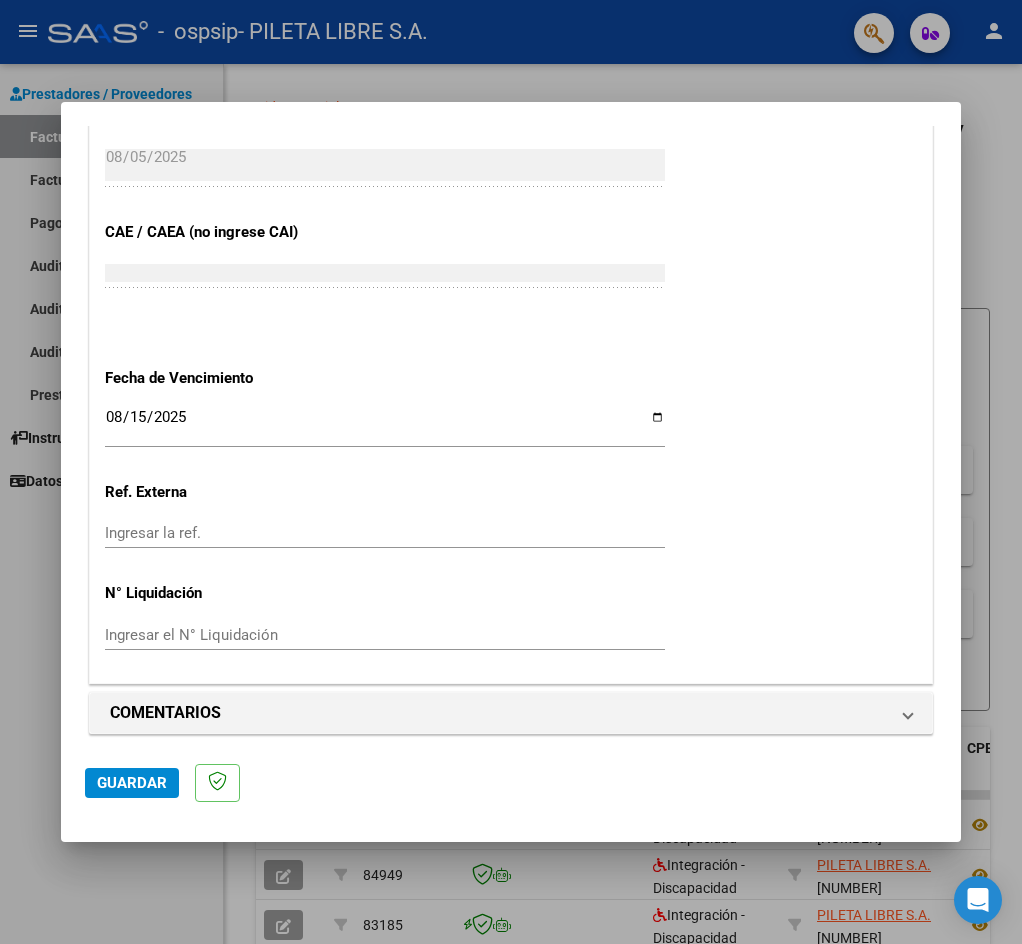 scroll, scrollTop: 1169, scrollLeft: 0, axis: vertical 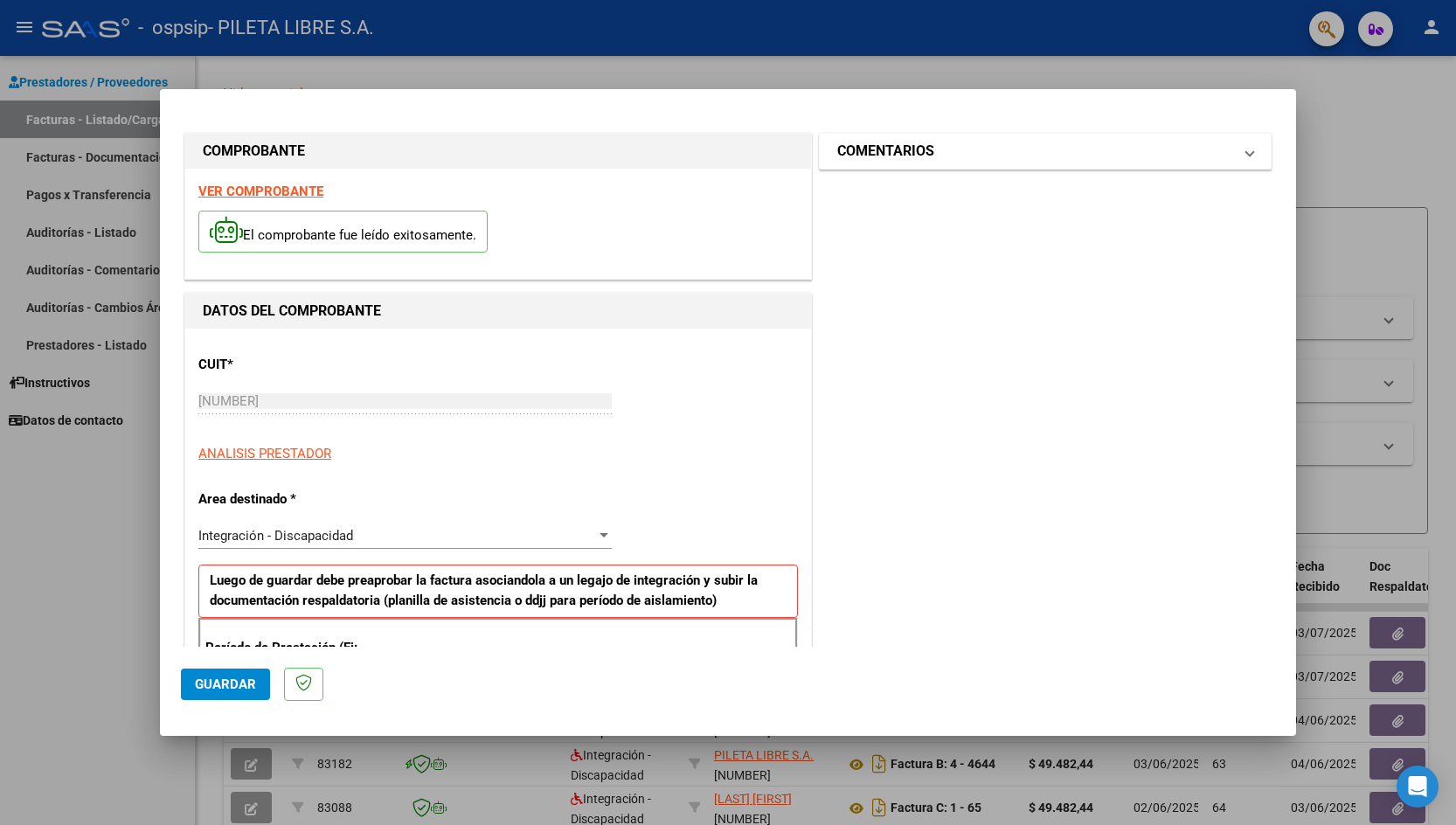click on "COMENTARIOS" at bounding box center [1042, 151] 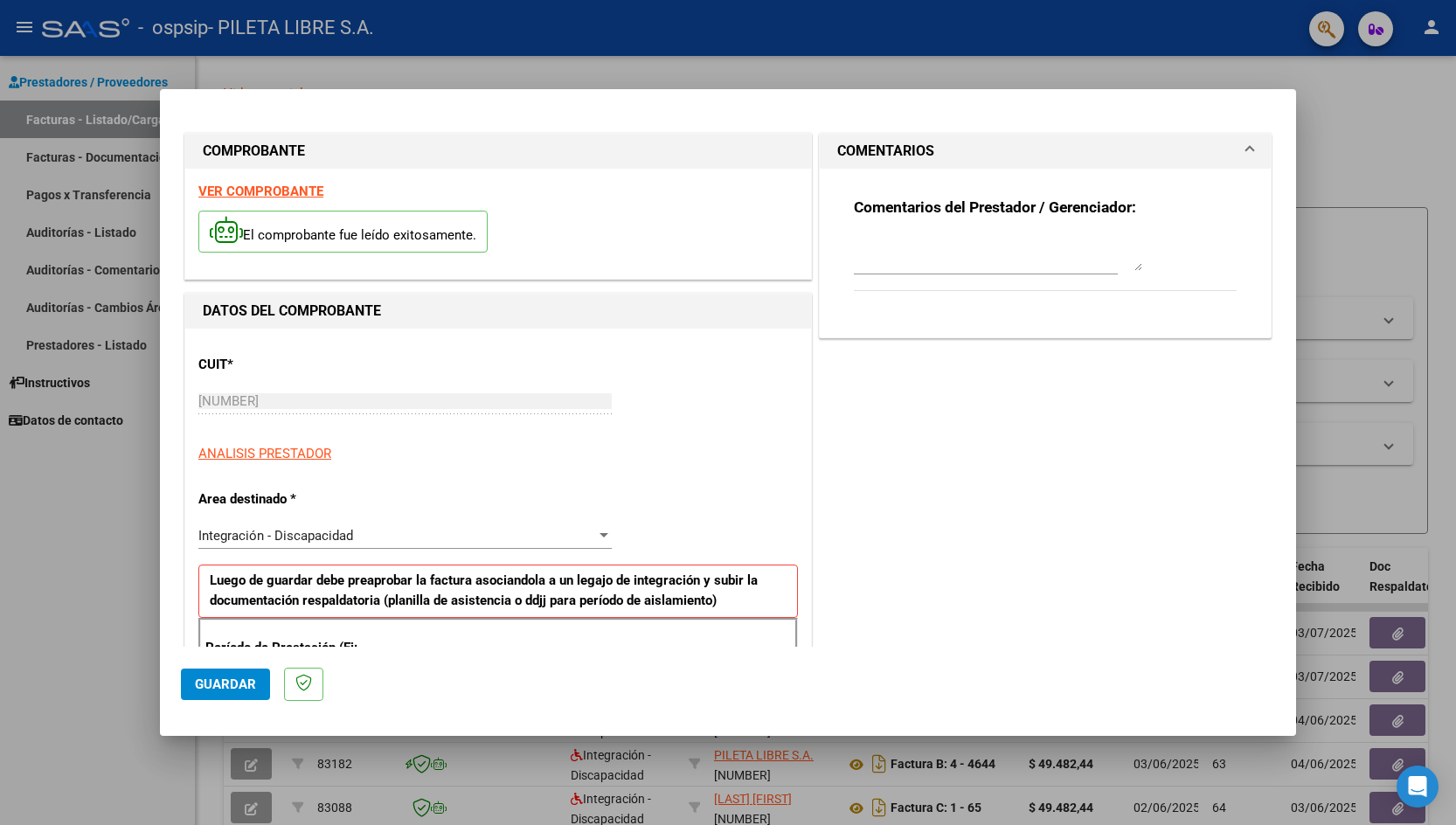 click at bounding box center [998, 253] 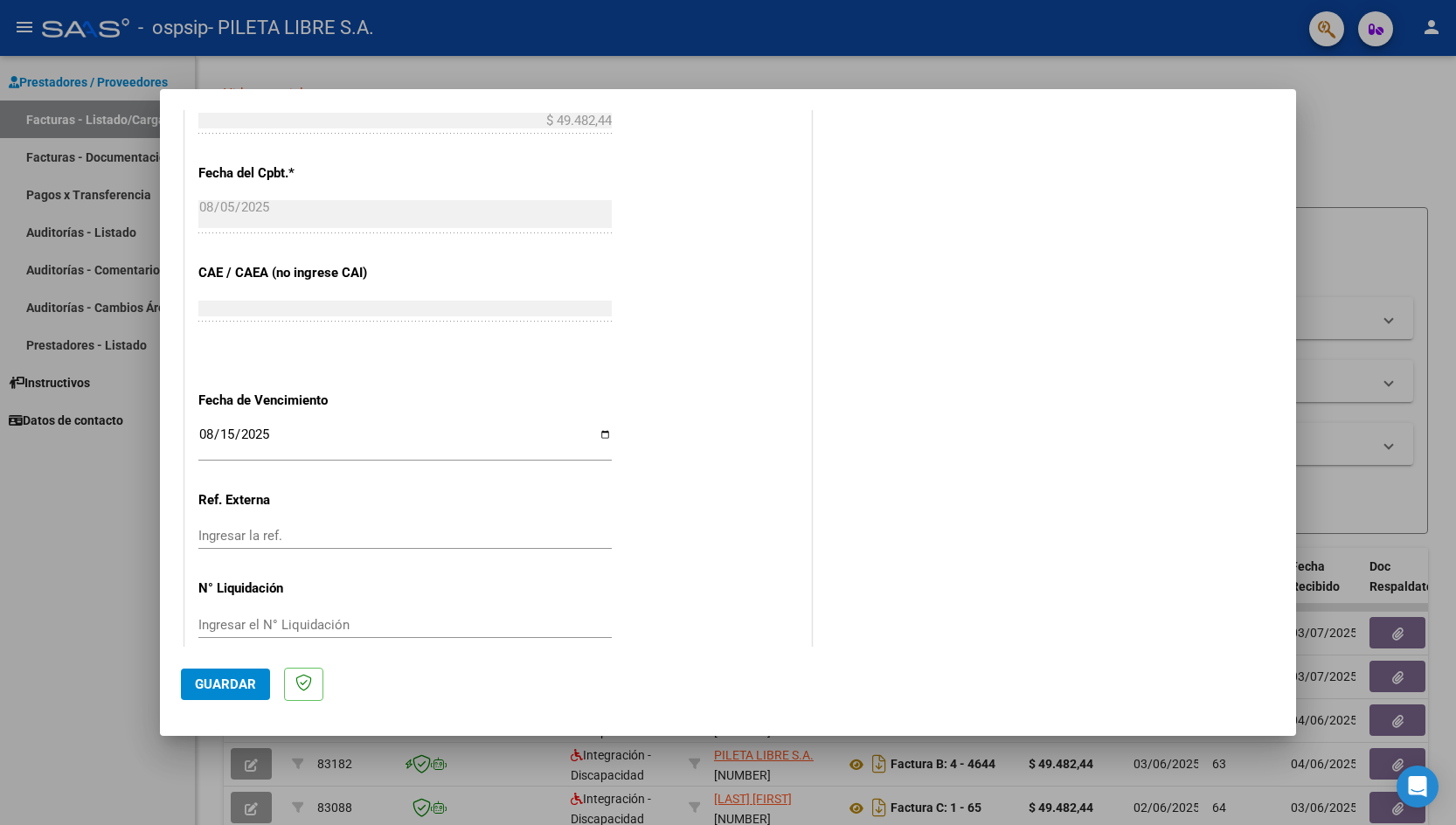 scroll, scrollTop: 968, scrollLeft: 0, axis: vertical 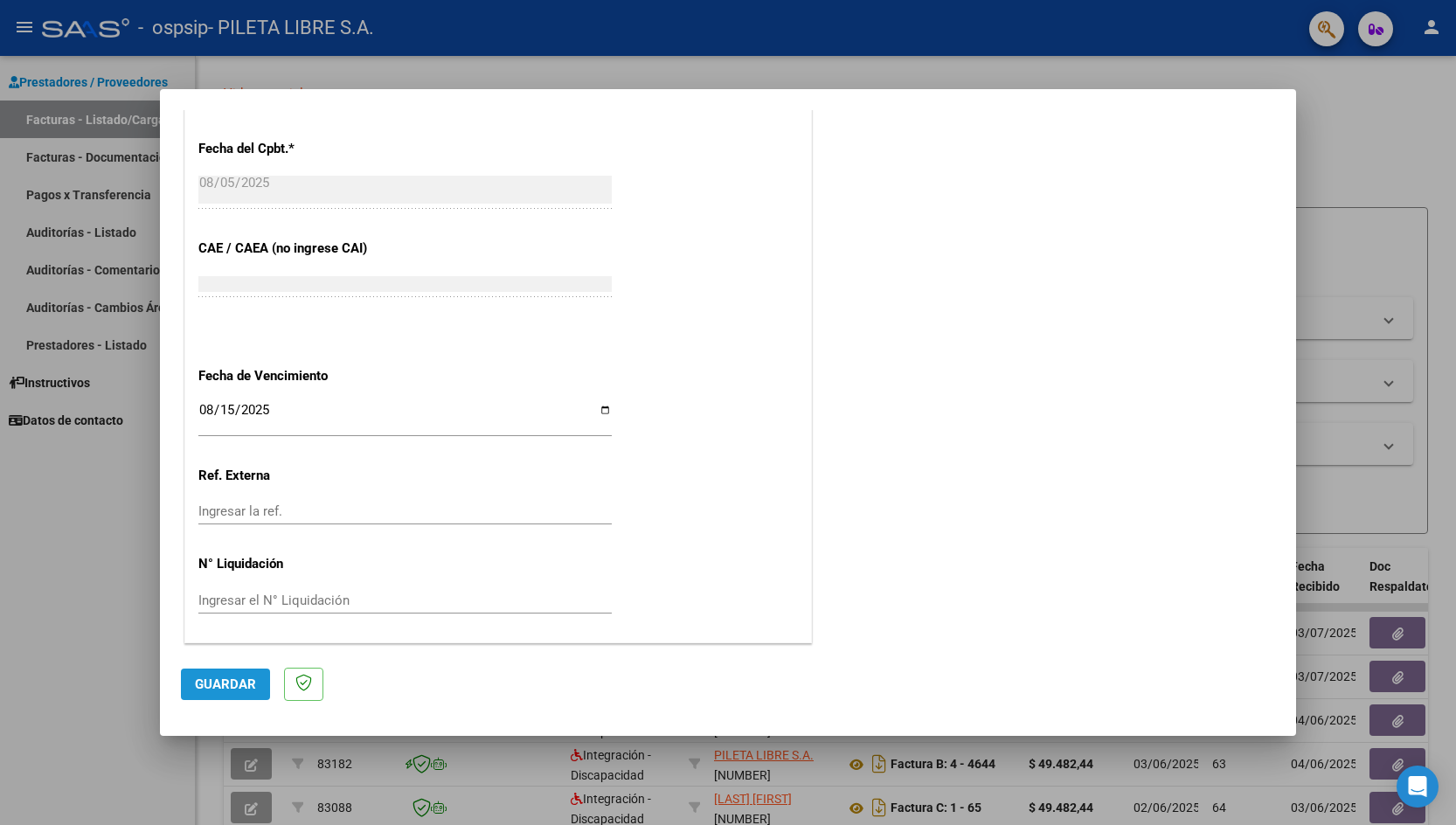 click on "Guardar" 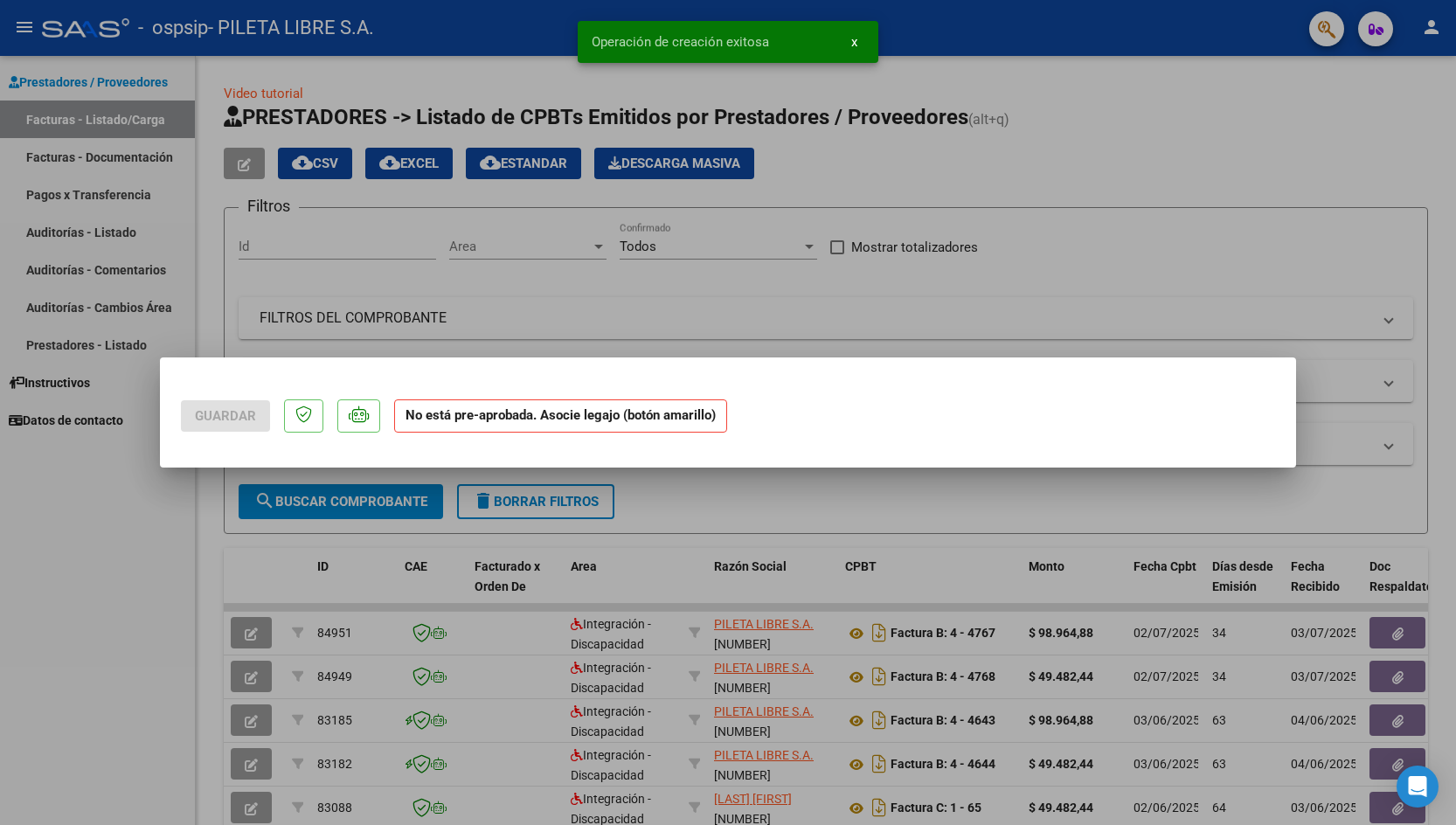 scroll, scrollTop: 0, scrollLeft: 0, axis: both 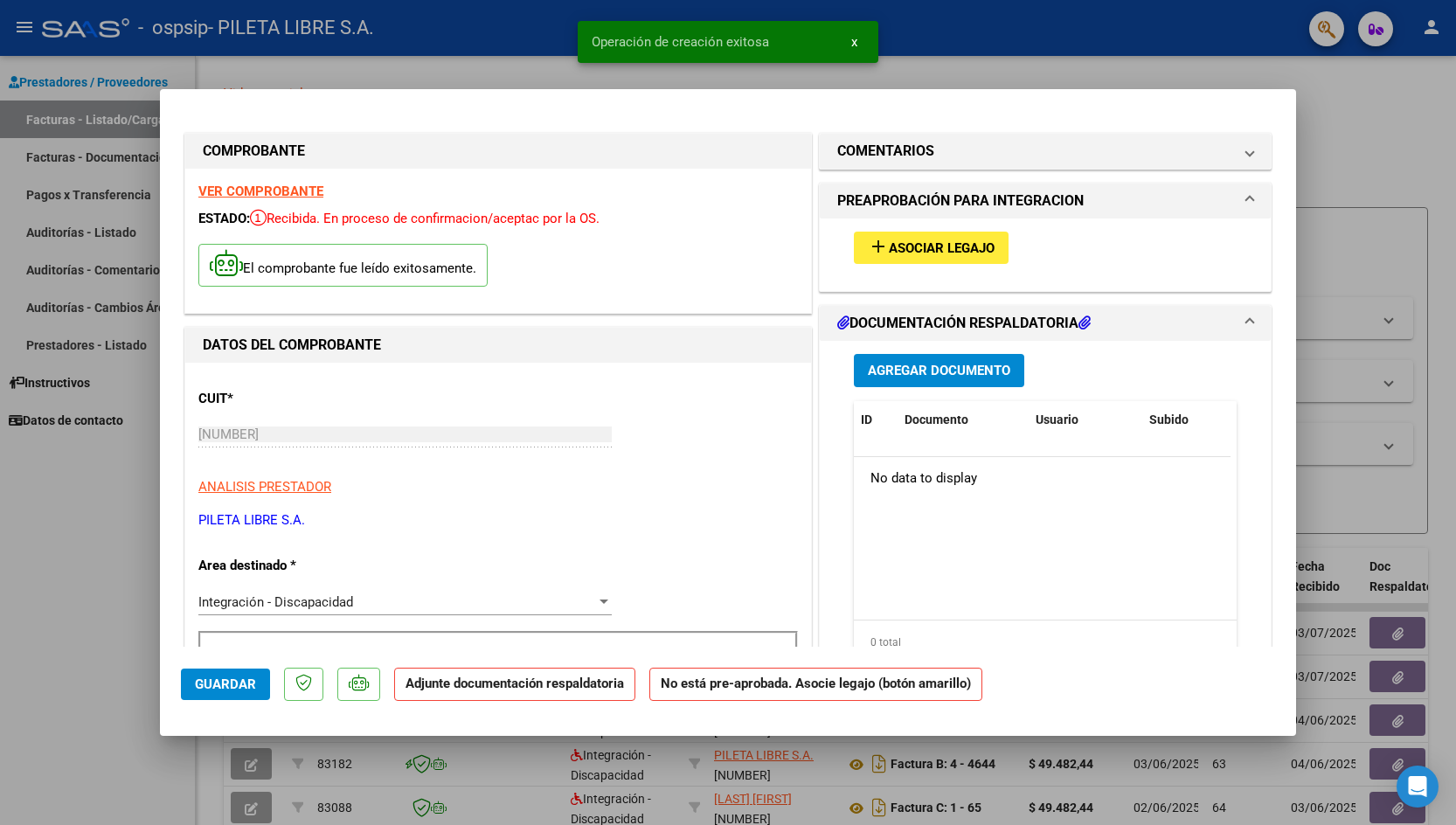 click on "Asociar Legajo" at bounding box center (941, 248) 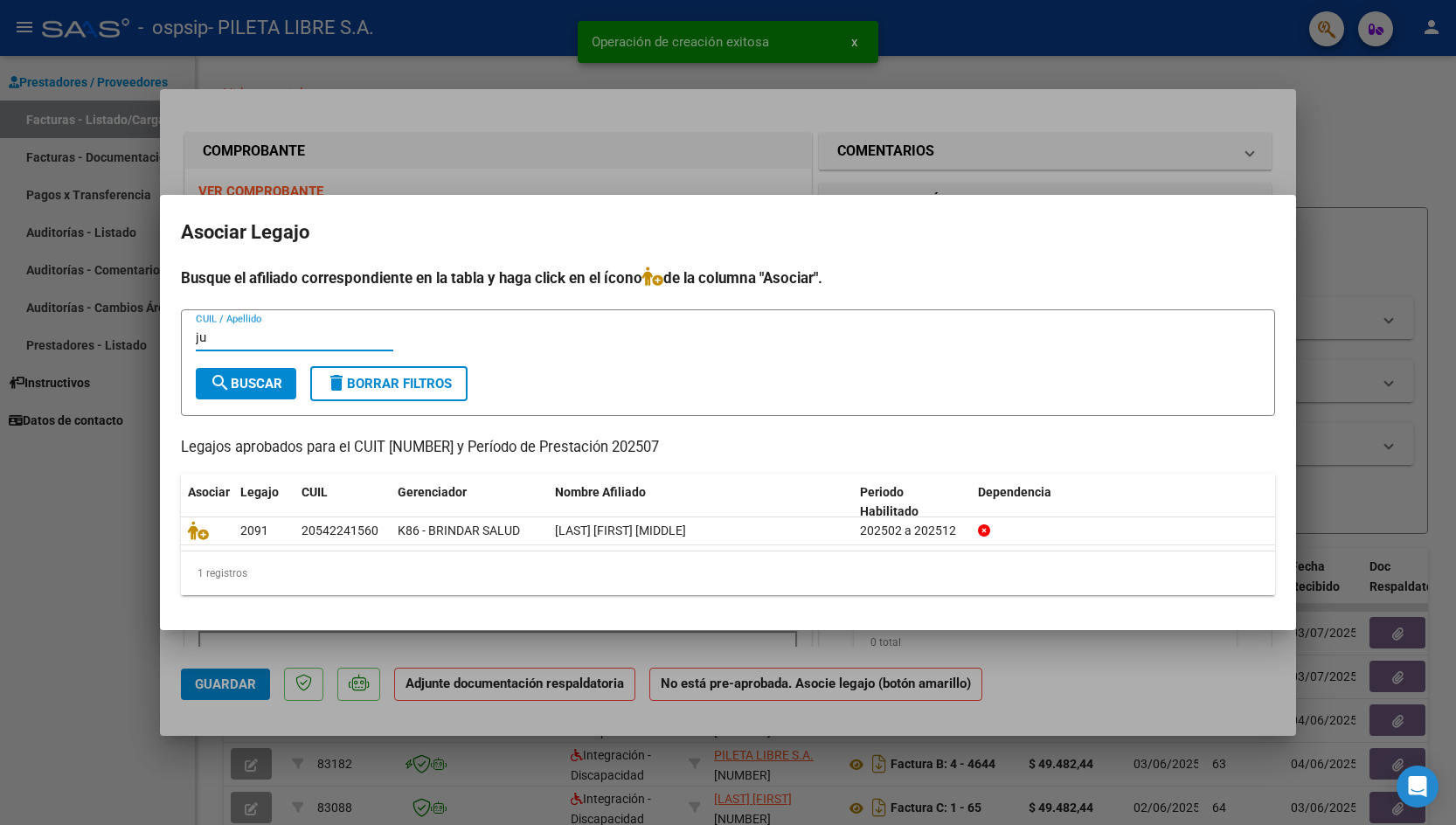 type on "j" 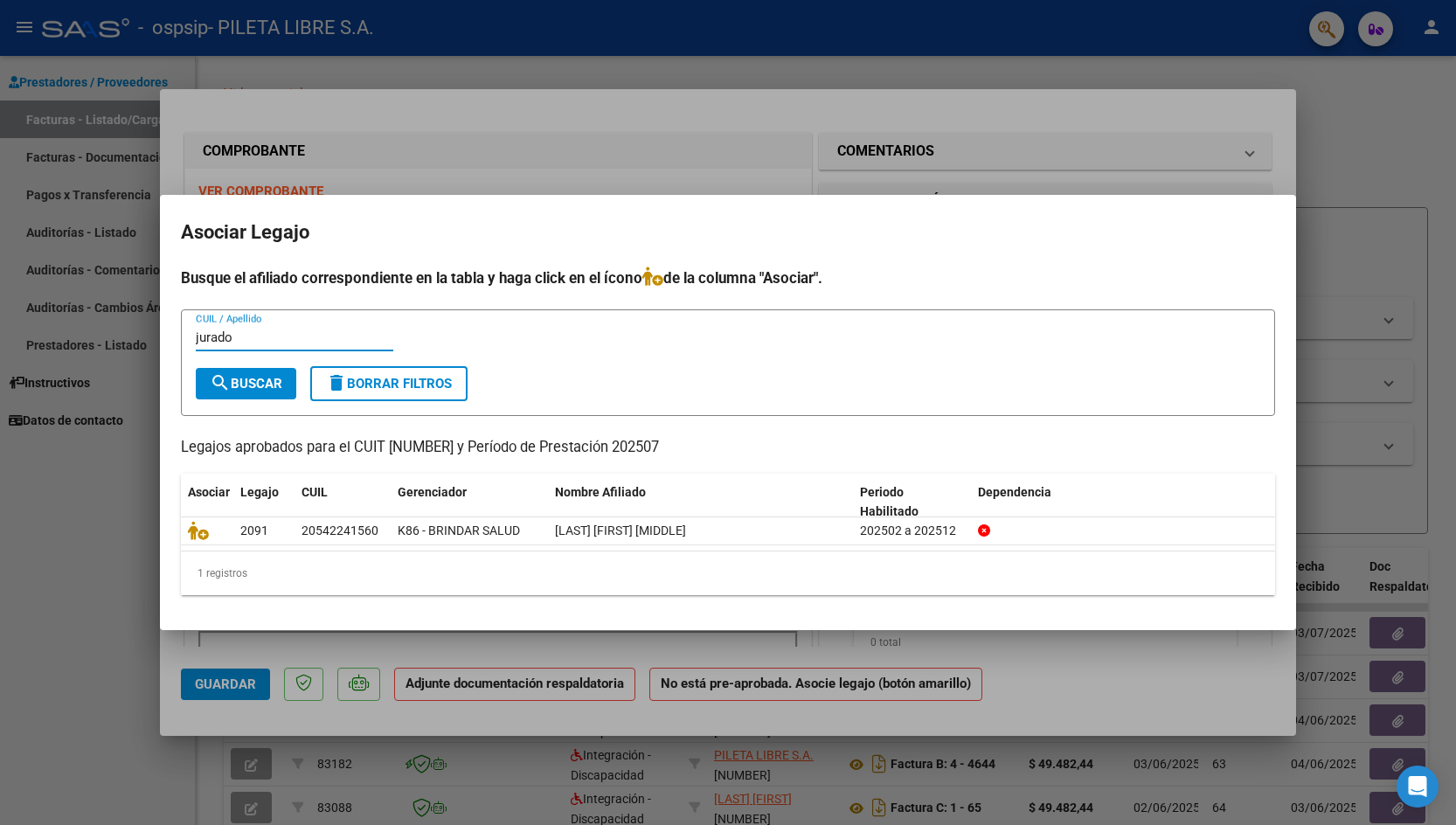 type on "jurado" 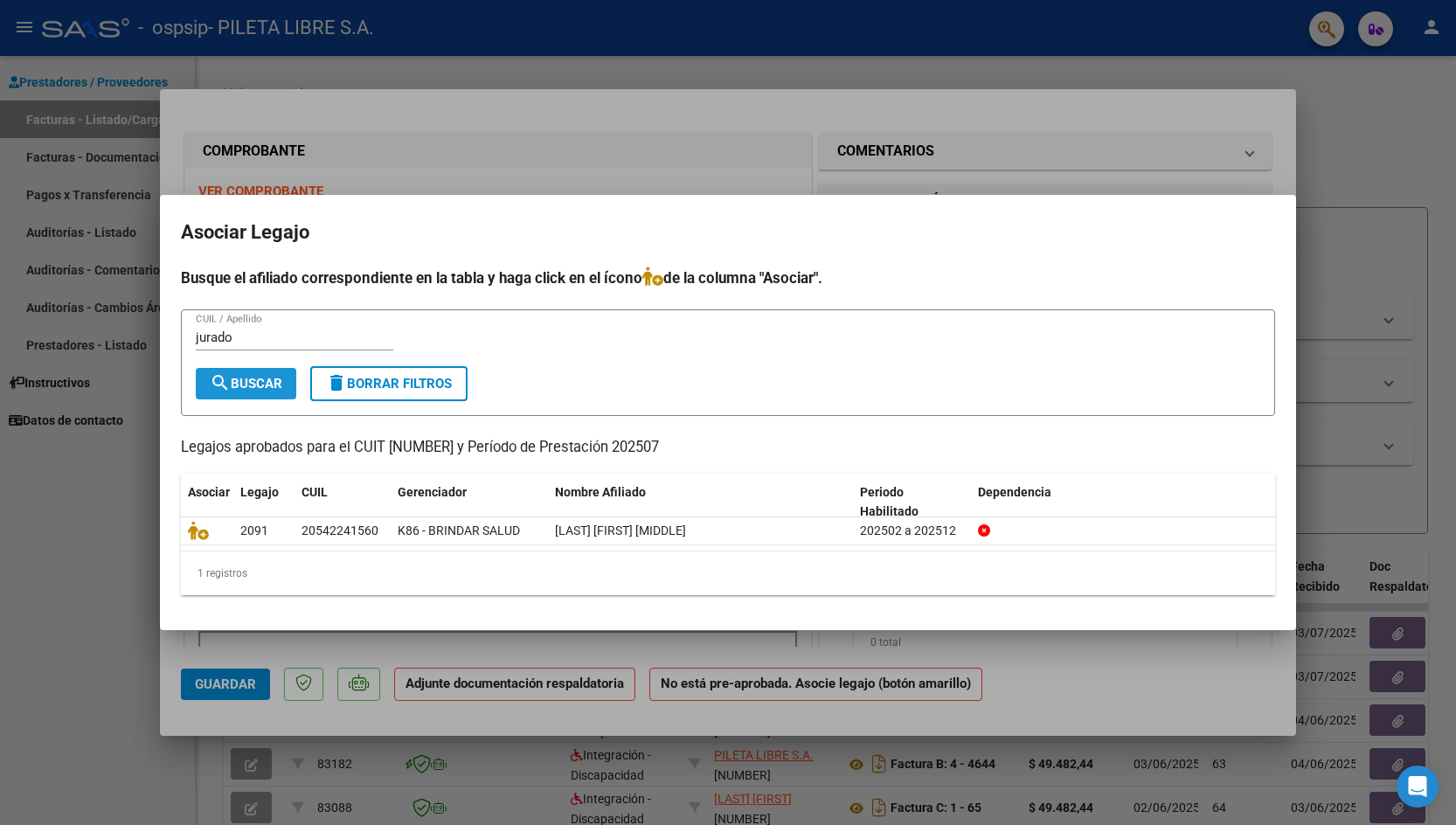 click on "search  Buscar" at bounding box center (246, 384) 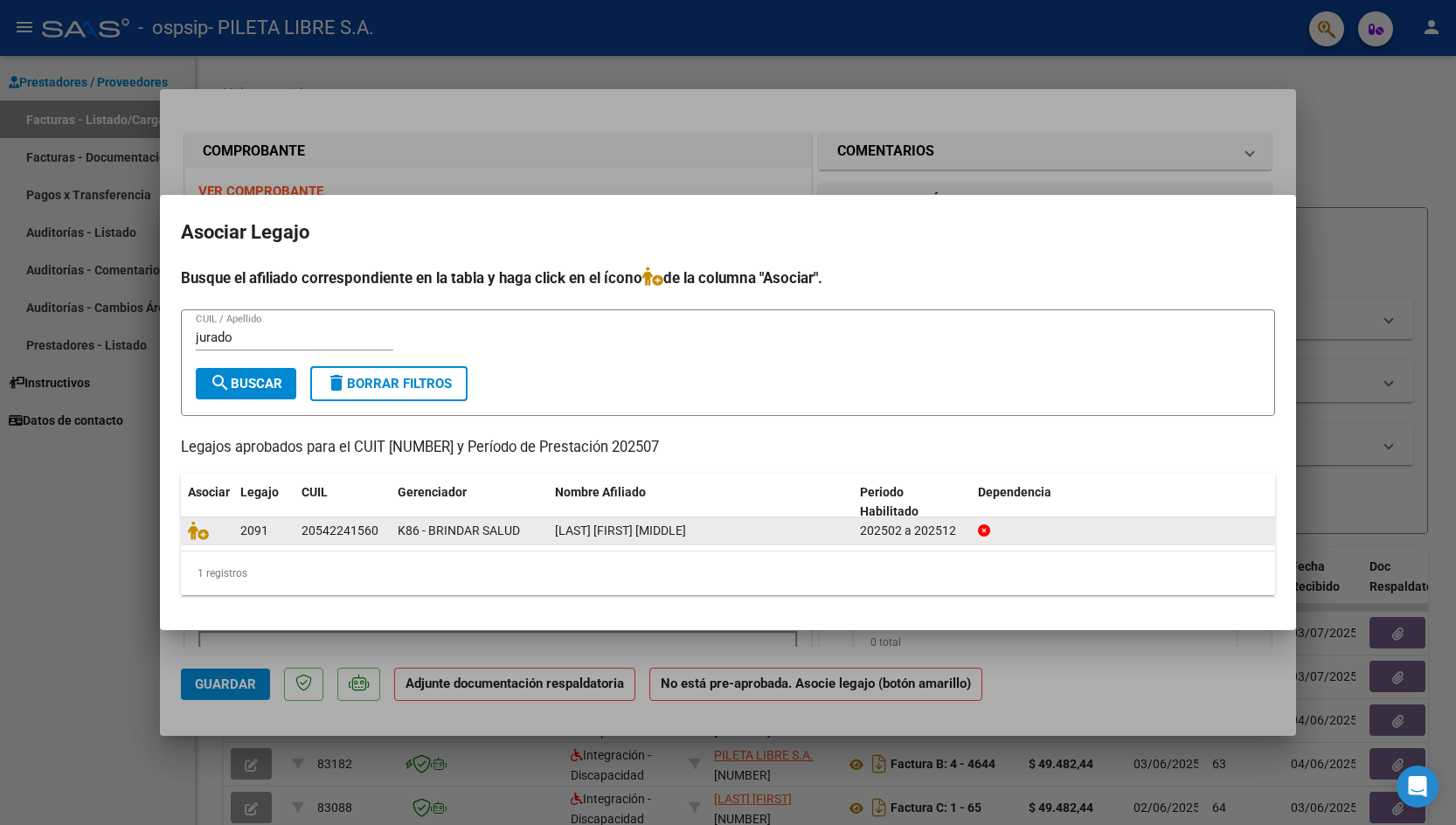 click on "[LAST] [FIRST] [MIDDLE]" 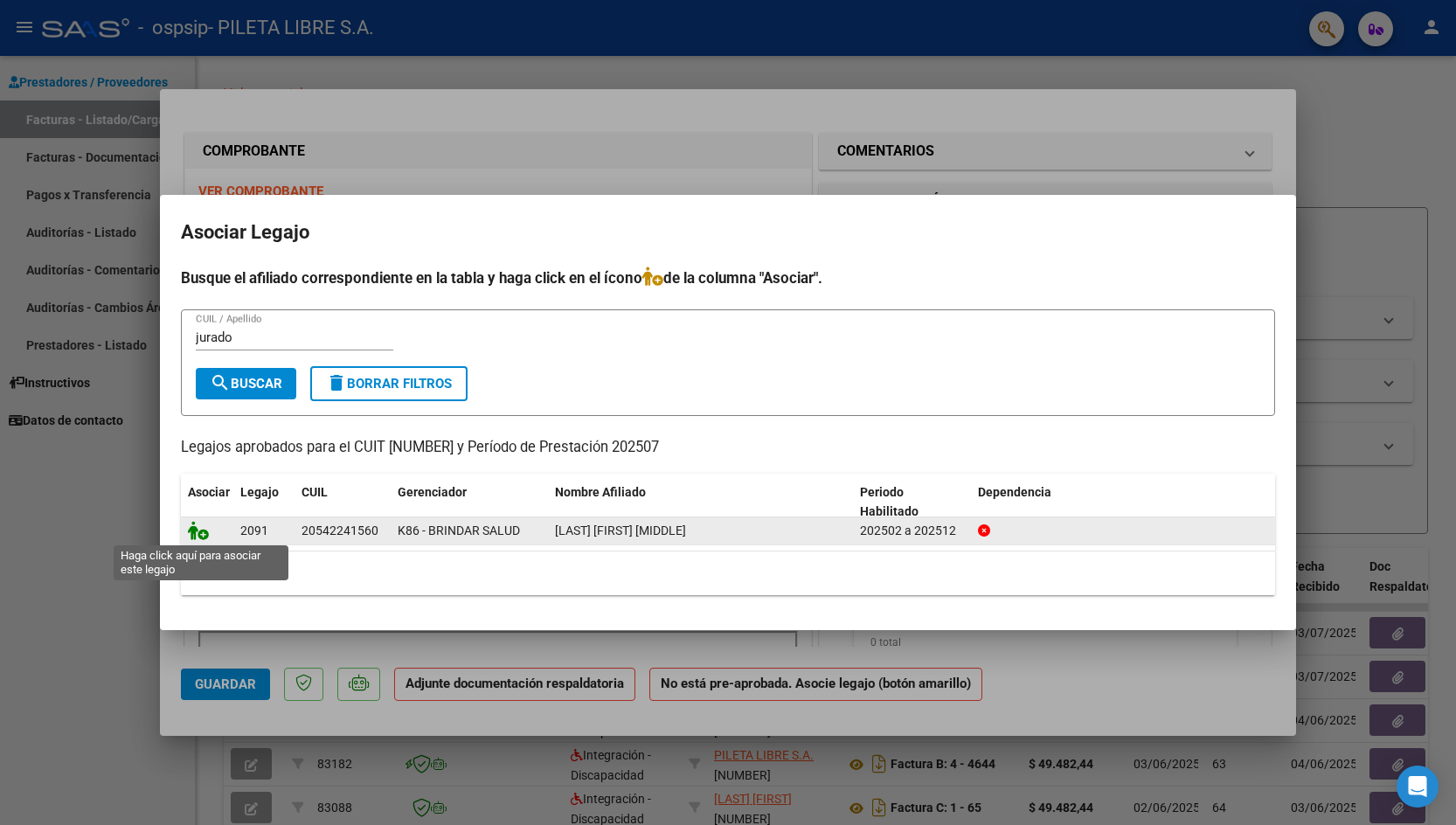 click 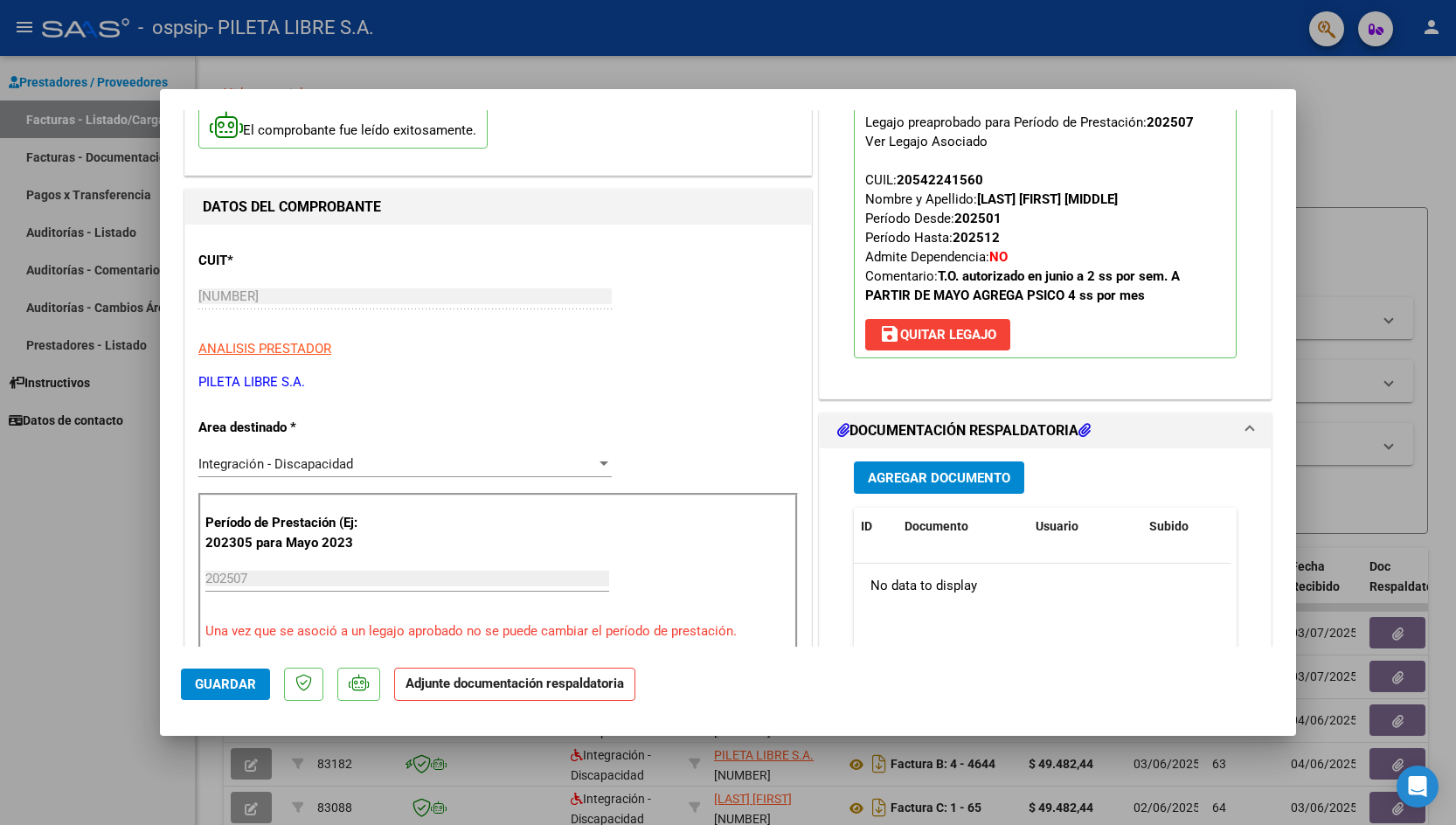 scroll, scrollTop: 262, scrollLeft: 0, axis: vertical 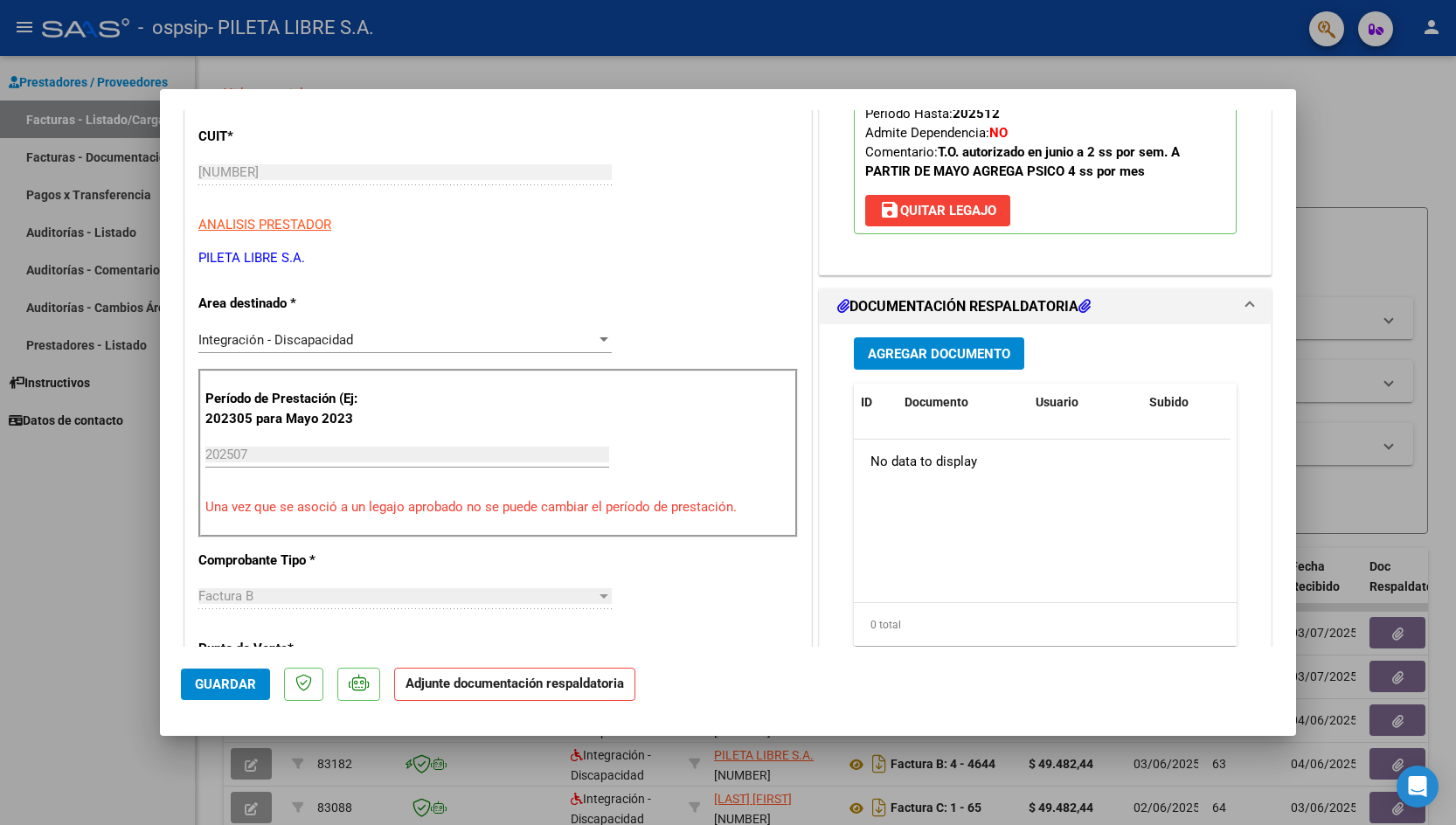 click on "Agregar Documento" at bounding box center (939, 354) 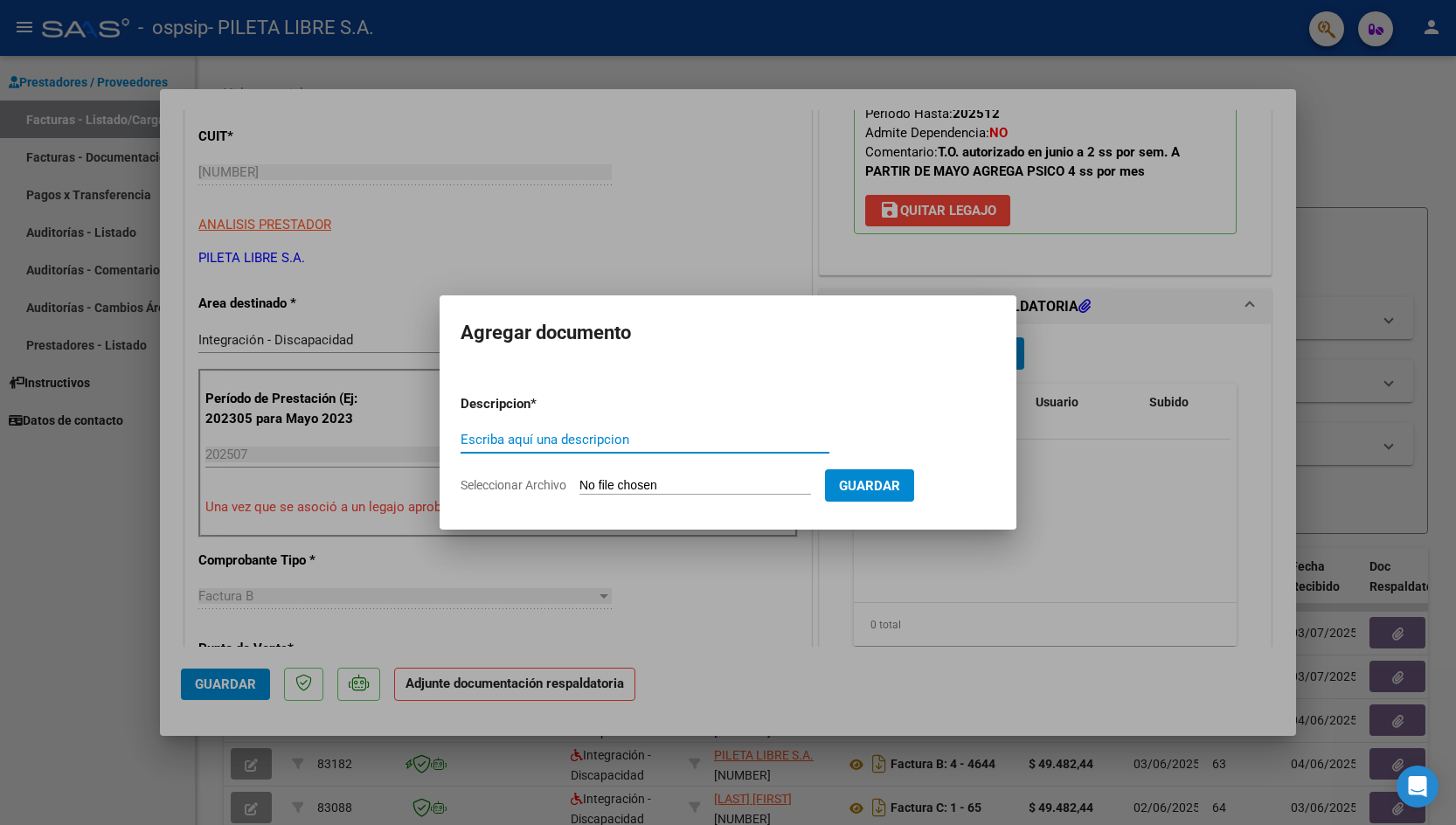 click on "Escriba aquí una descripcion" at bounding box center [645, 440] 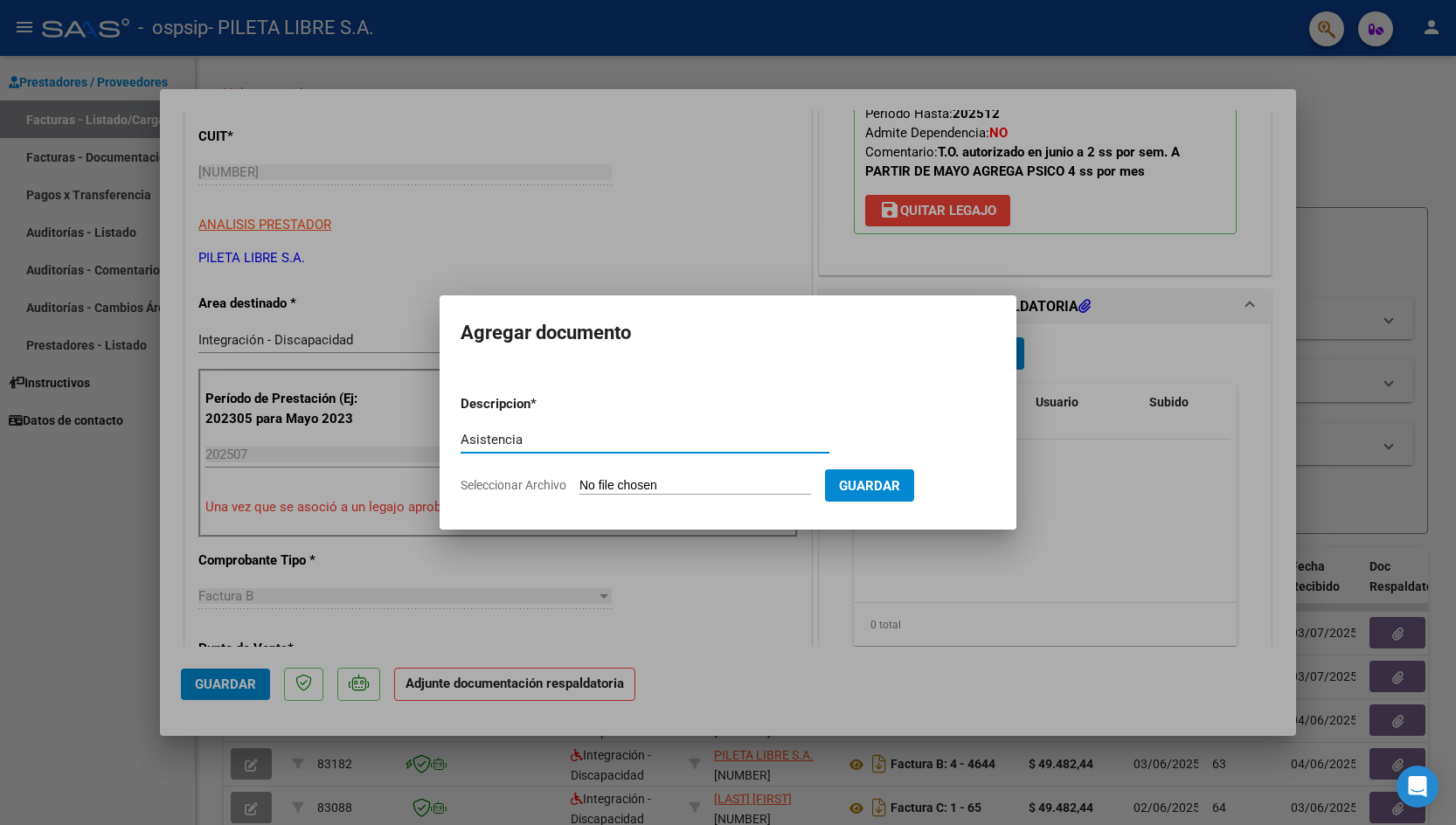 type on "Asistencia" 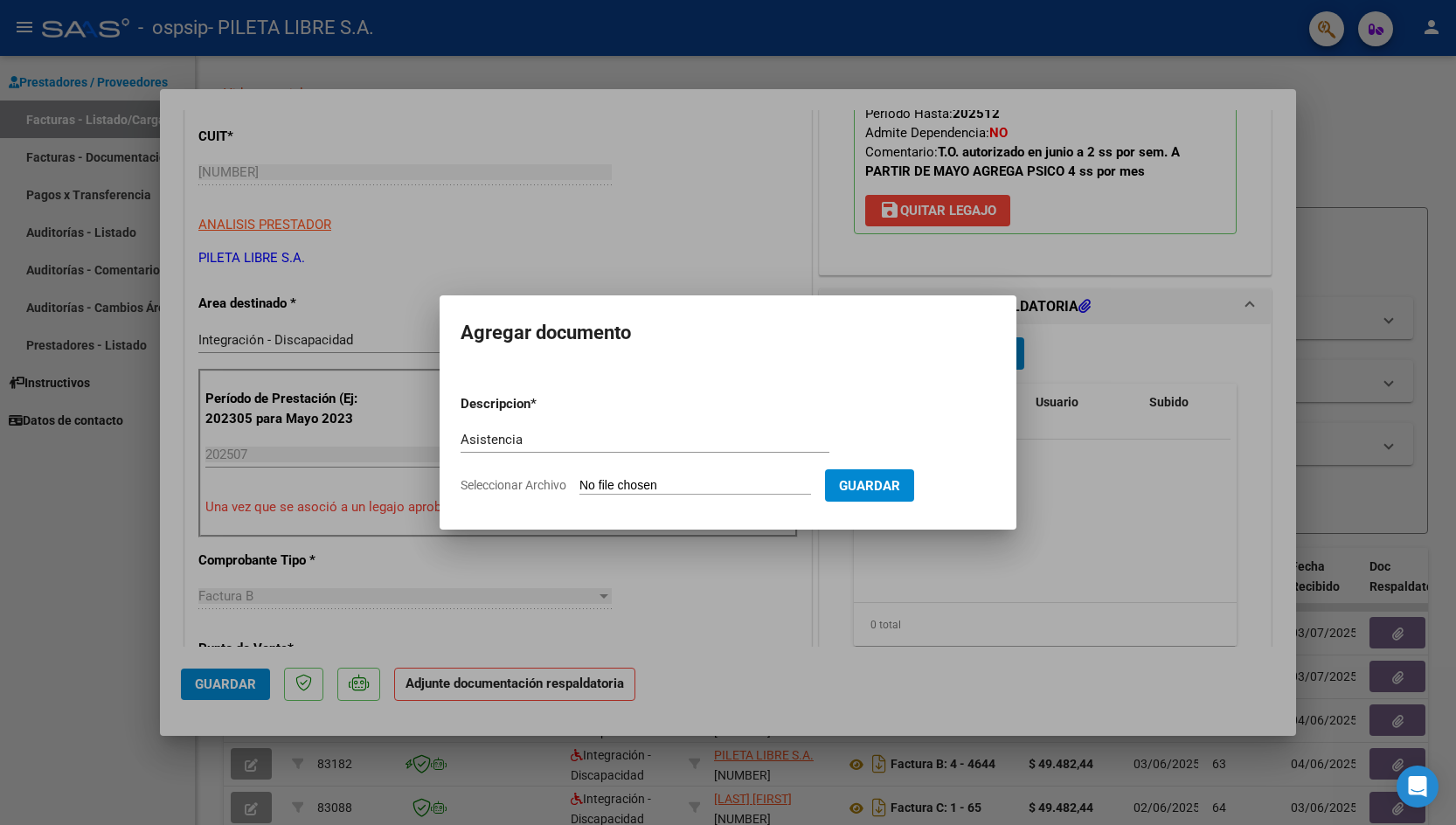 type on "C:\fakepath\Jurado psico asistencia.pdf" 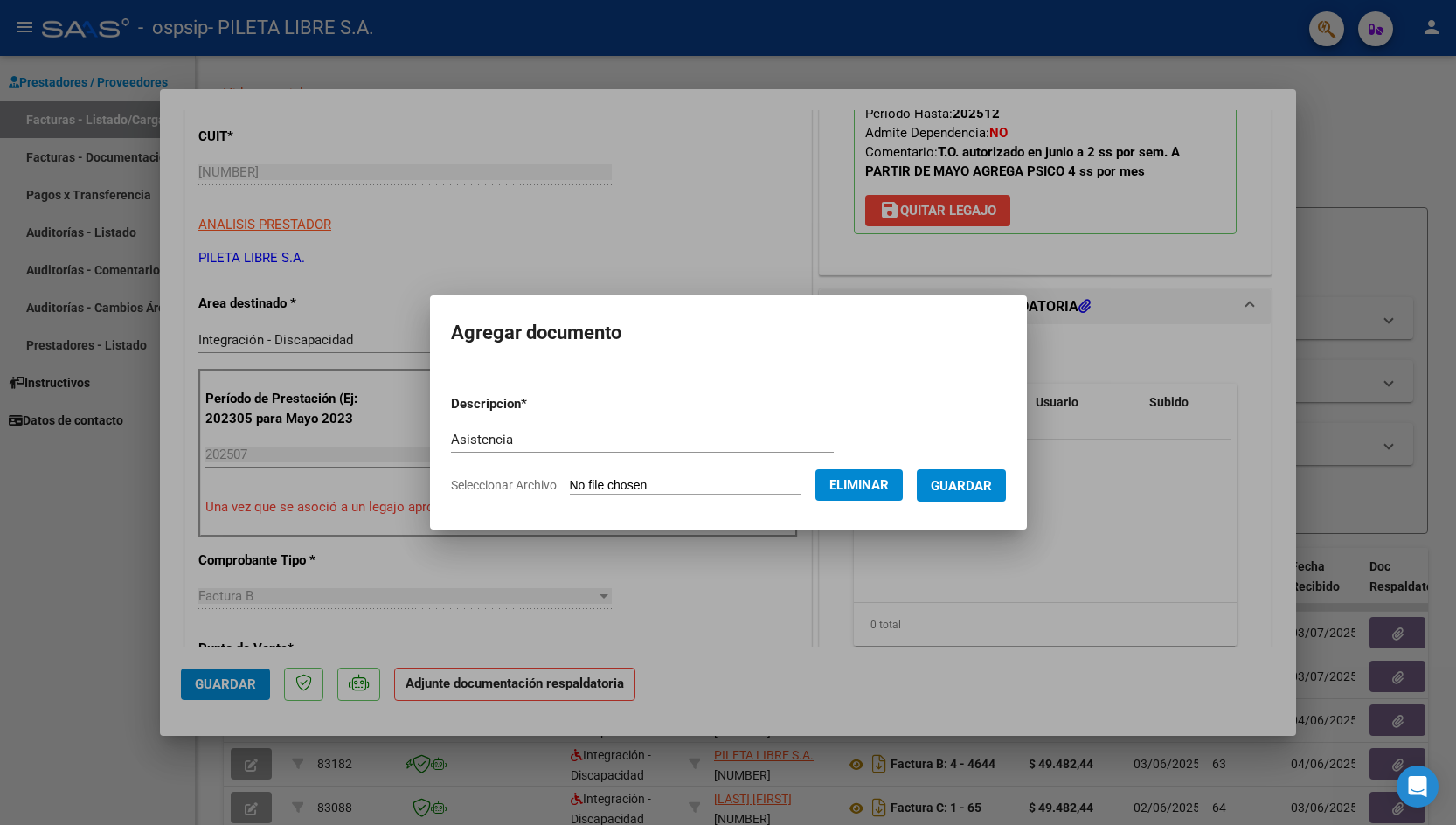 click on "Guardar" at bounding box center [961, 486] 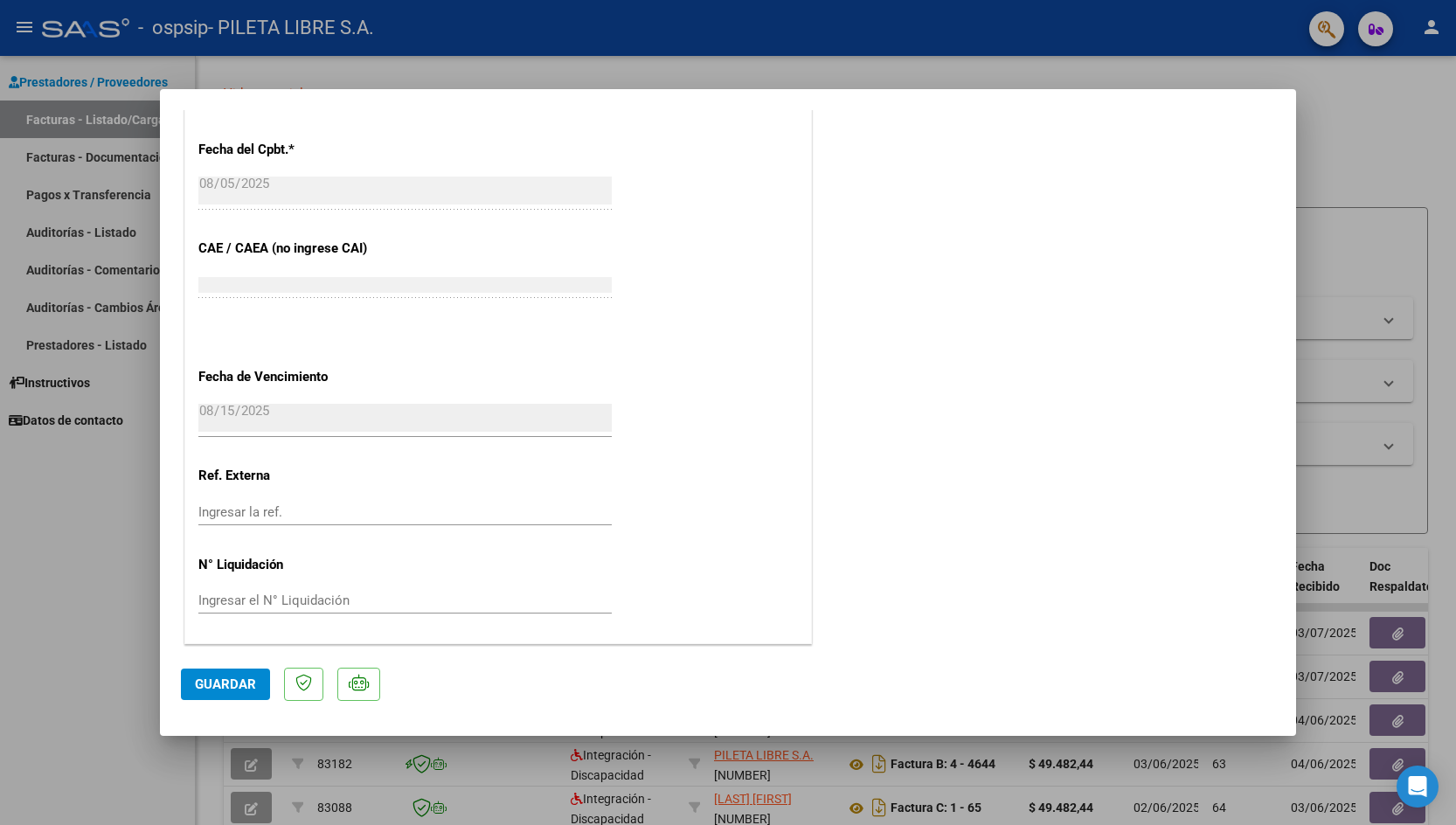 scroll, scrollTop: 1028, scrollLeft: 0, axis: vertical 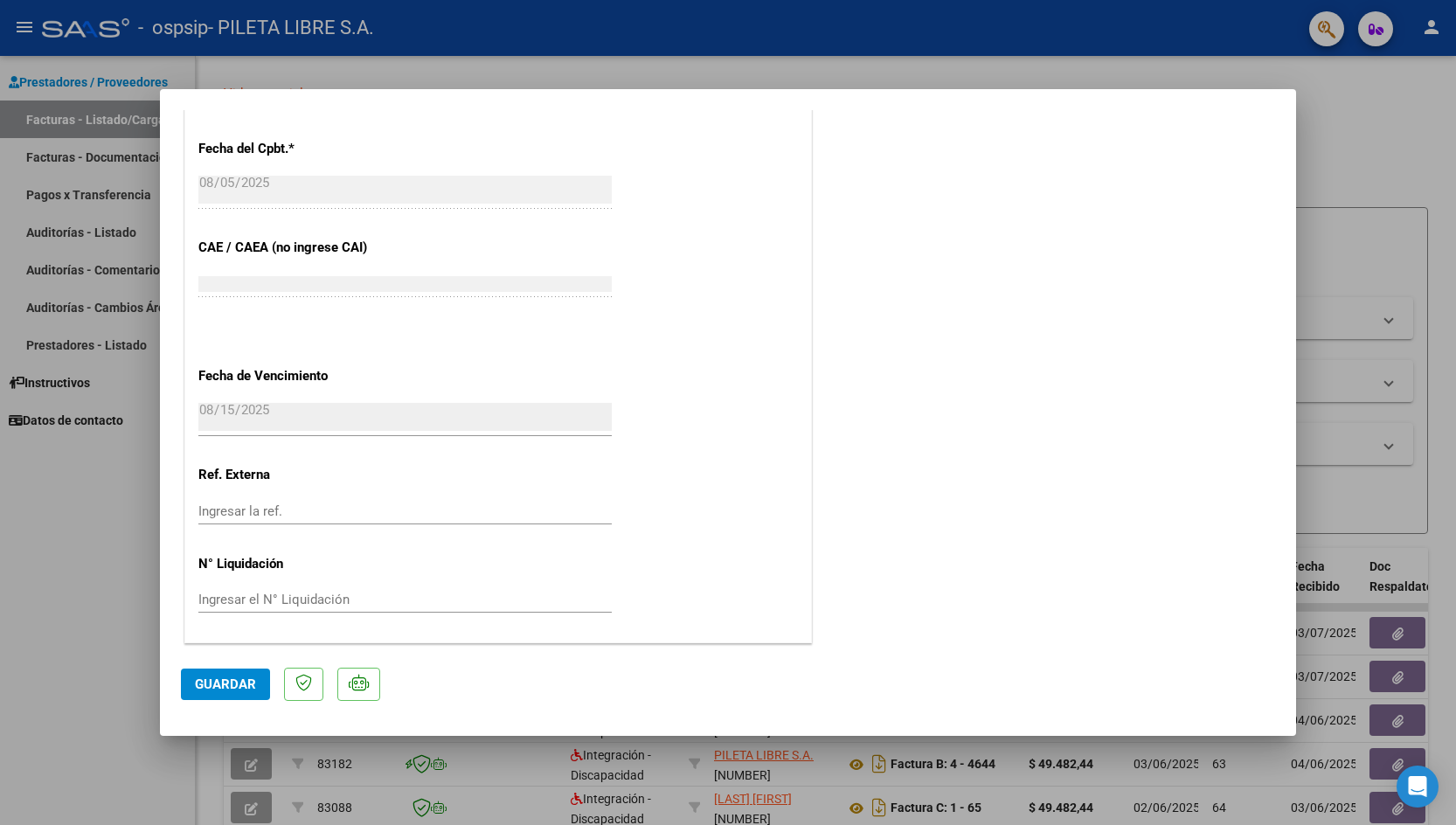 click on "Guardar" 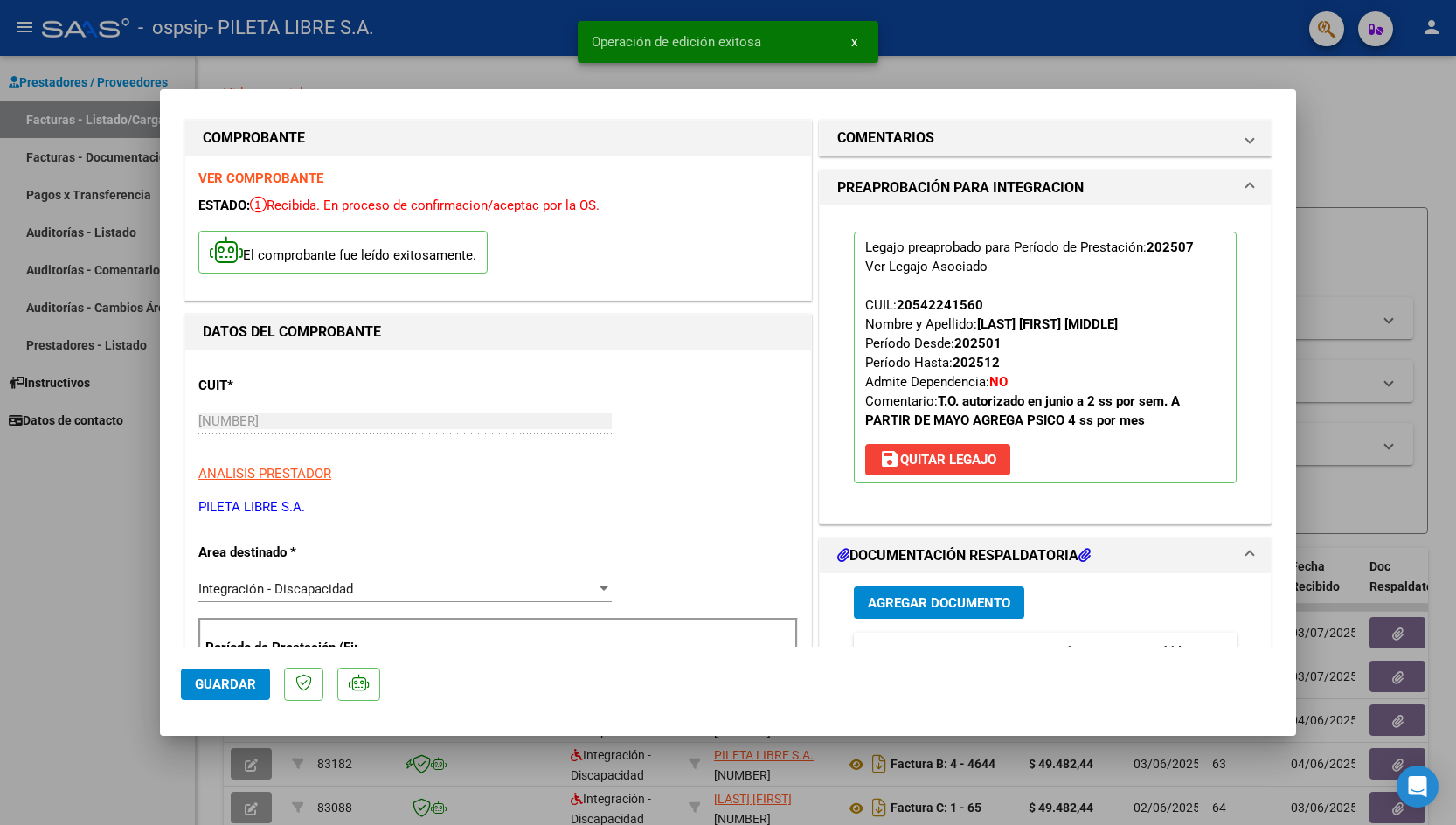 scroll, scrollTop: 0, scrollLeft: 0, axis: both 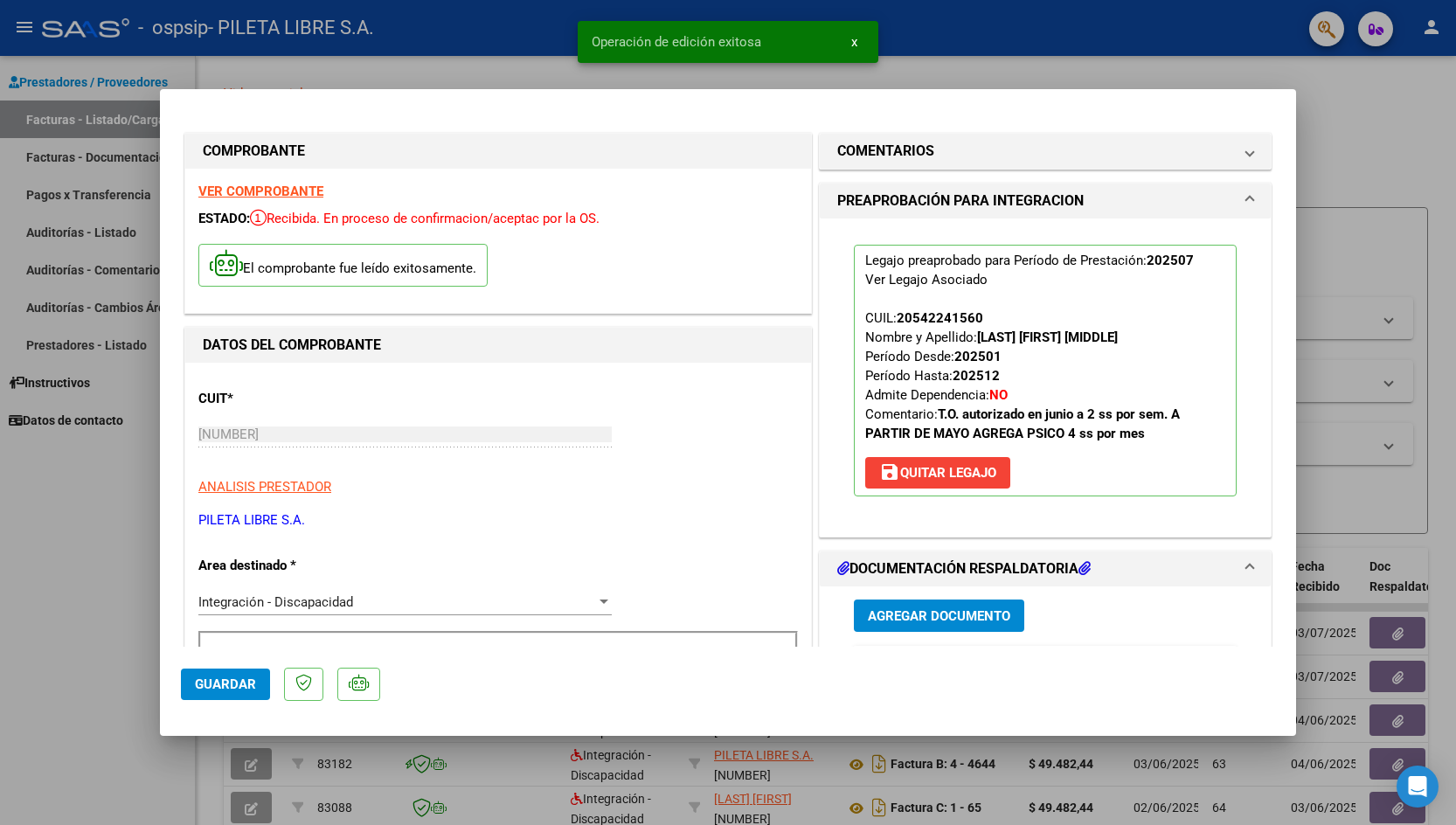 click at bounding box center (728, 412) 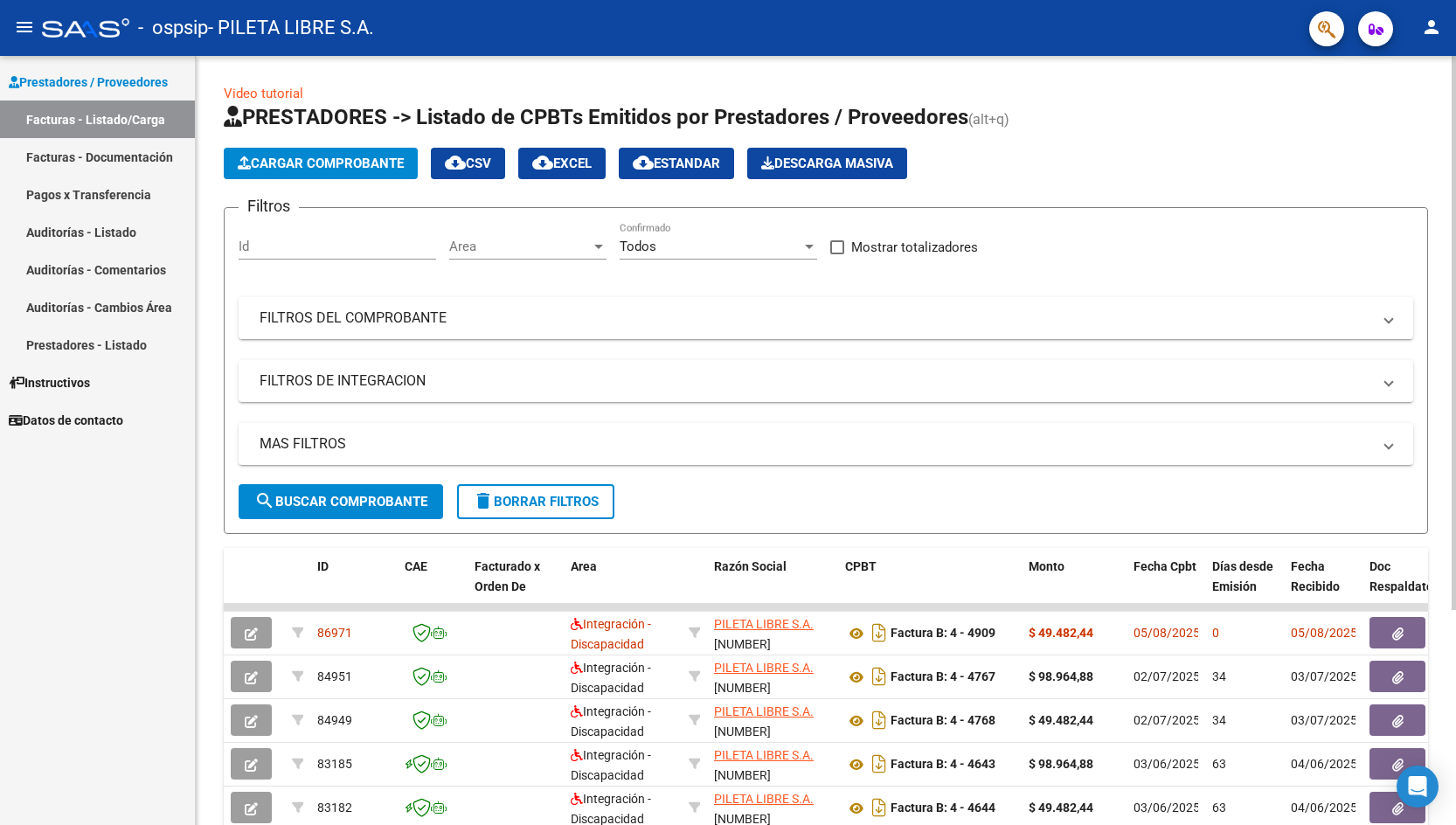 click on "Cargar Comprobante" 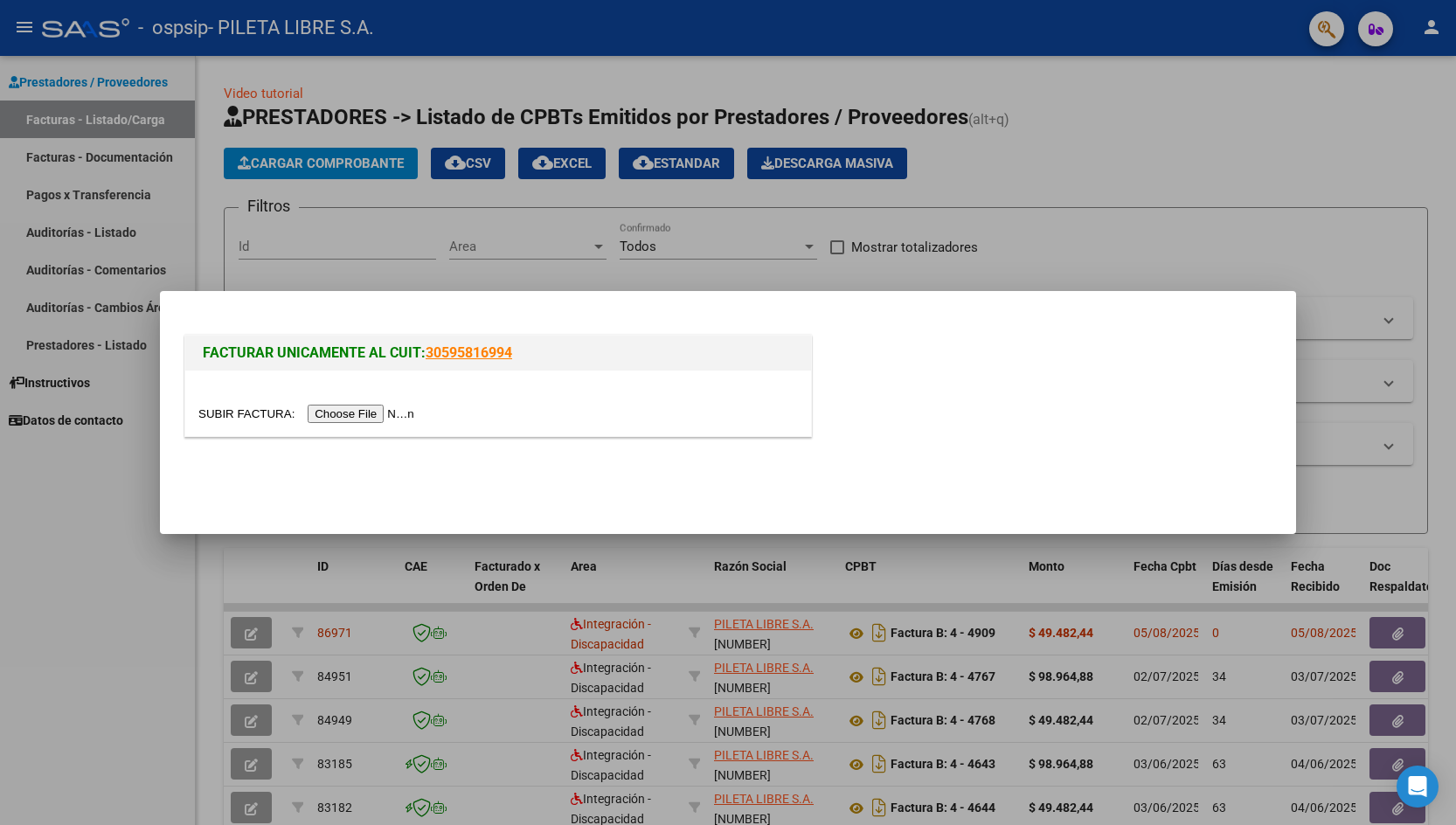 click at bounding box center (309, 413) 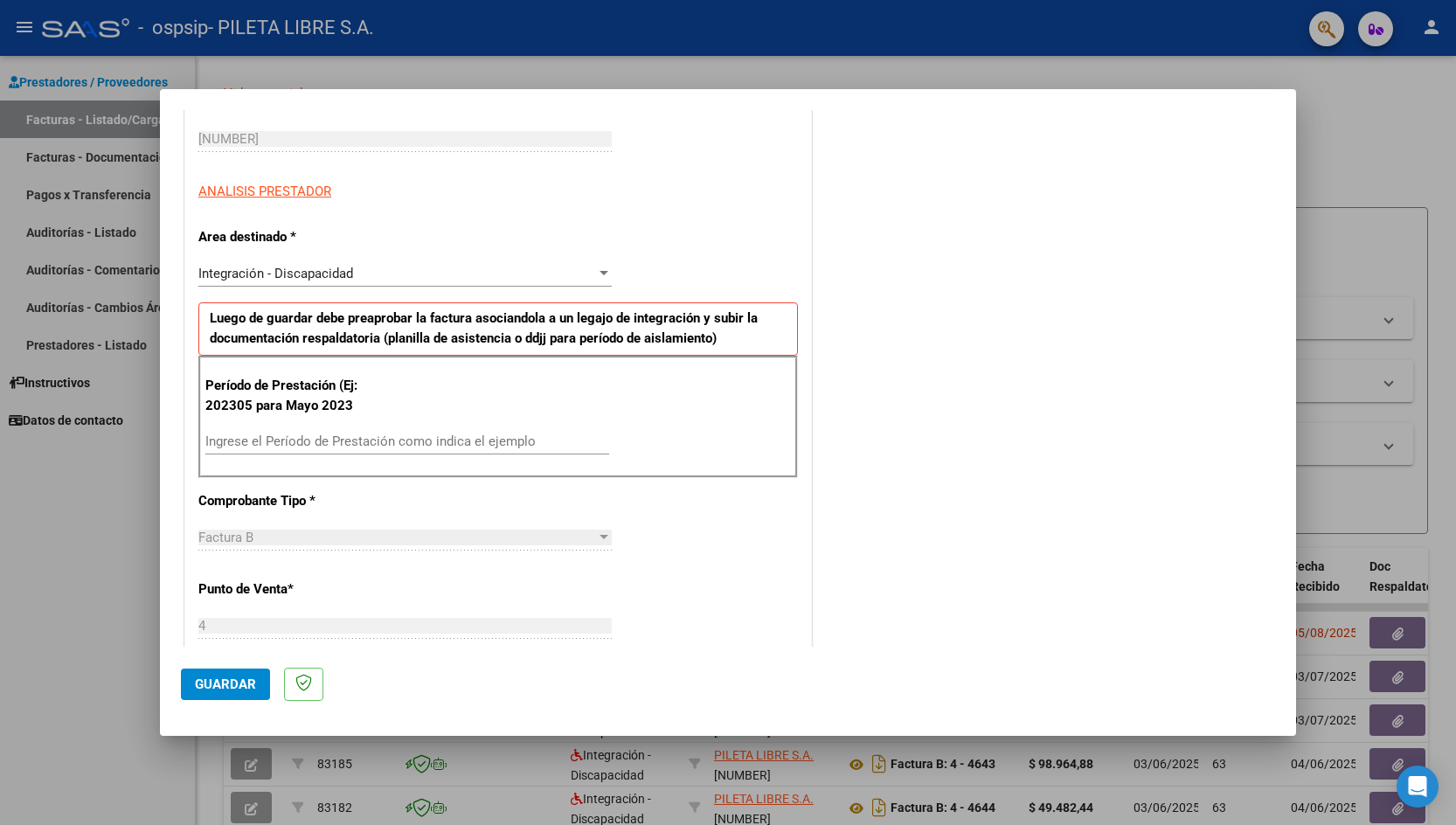 scroll, scrollTop: 437, scrollLeft: 0, axis: vertical 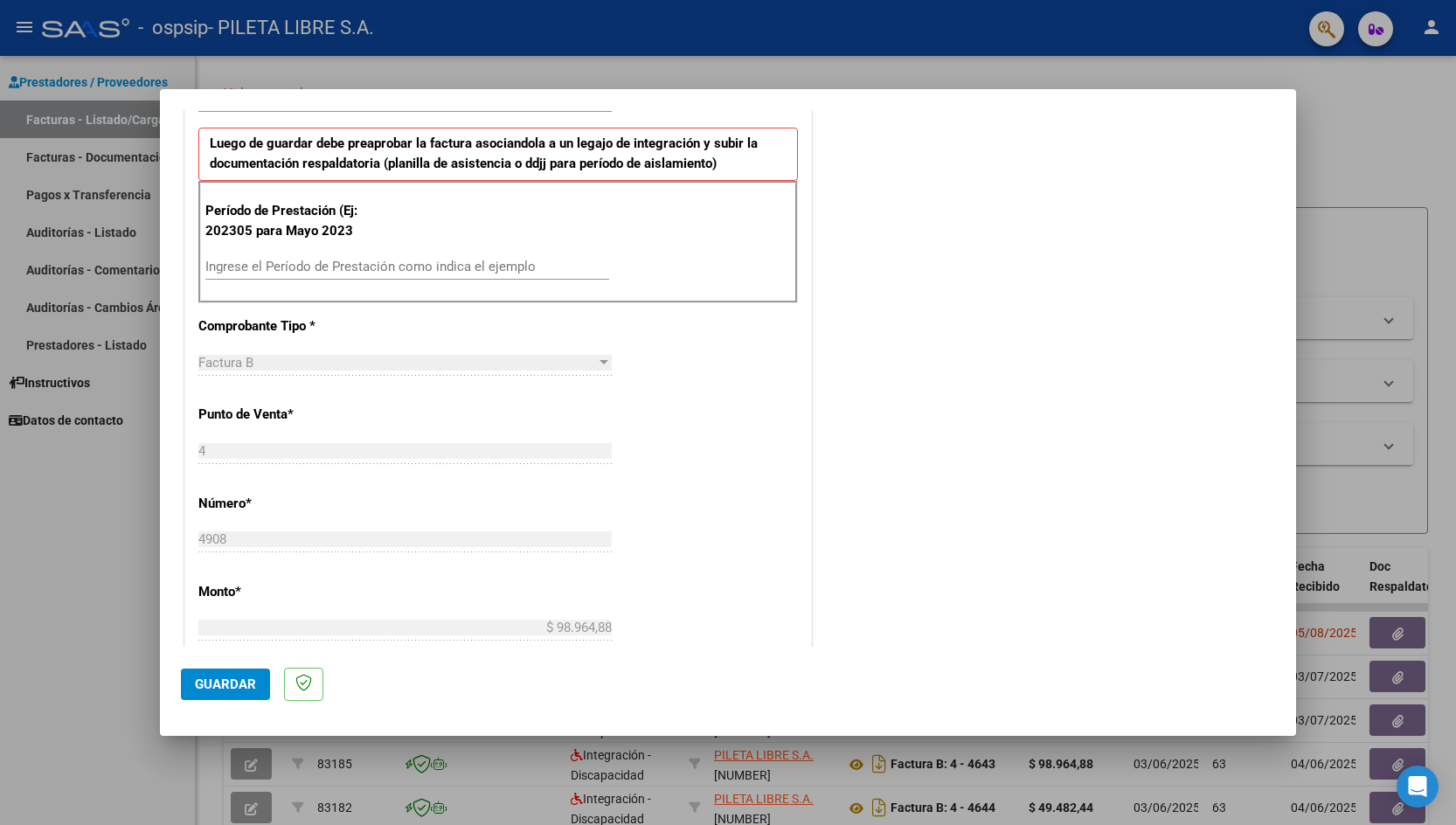 click on "Ingrese el Período de Prestación como indica el ejemplo" at bounding box center [407, 267] 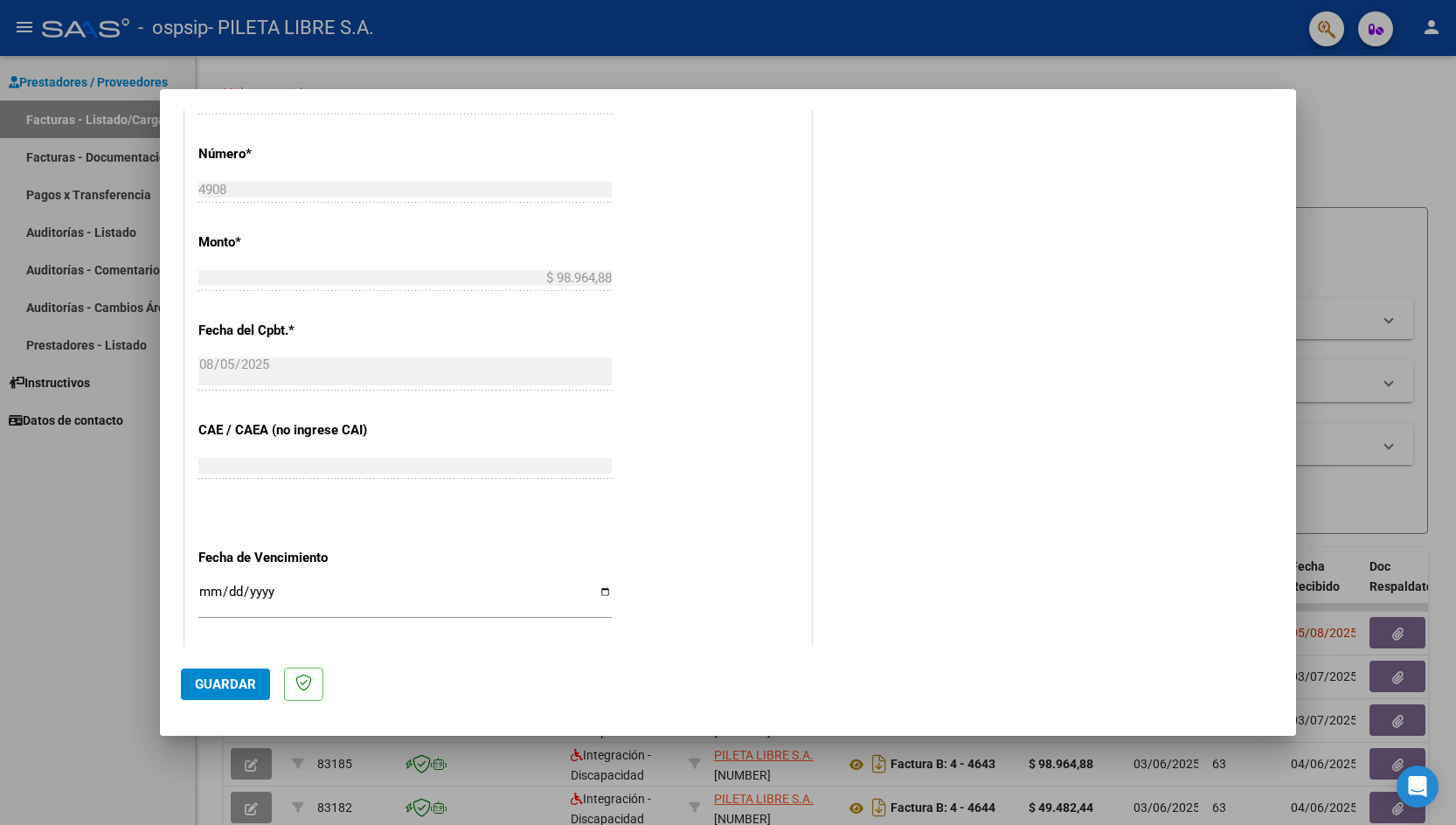 scroll, scrollTop: 874, scrollLeft: 0, axis: vertical 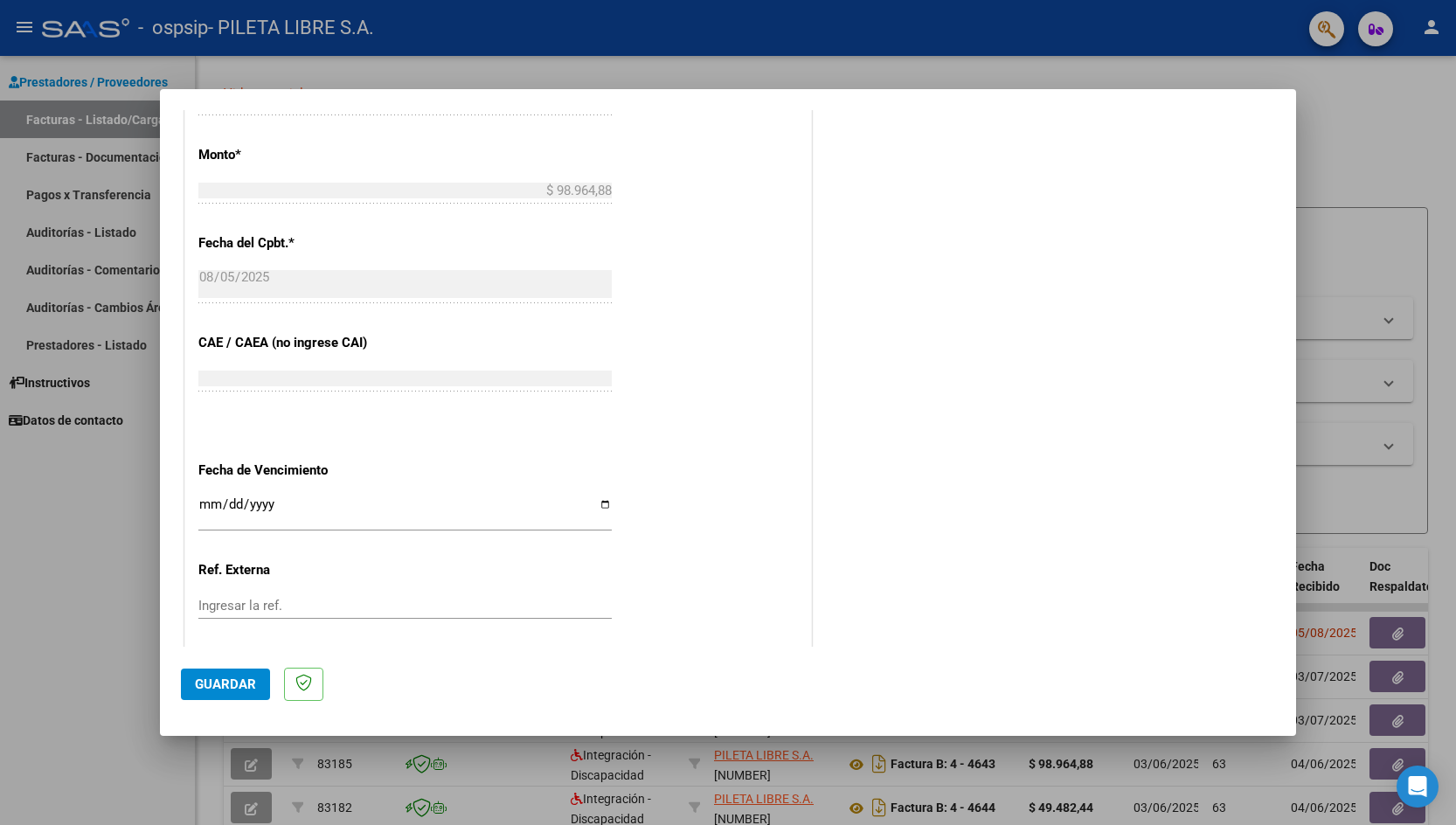 type on "202507" 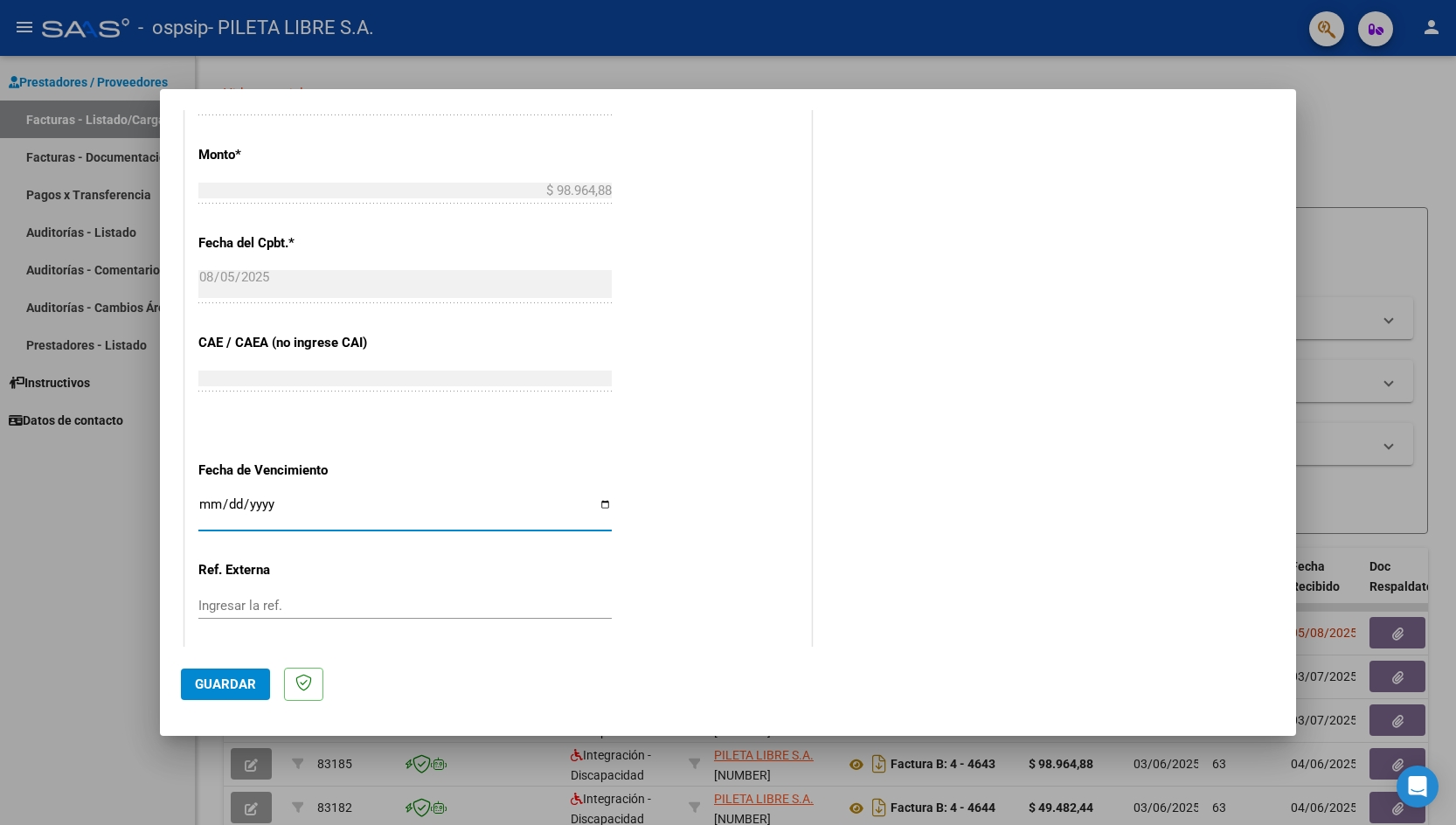 click on "Ingresar la fecha" at bounding box center (405, 511) 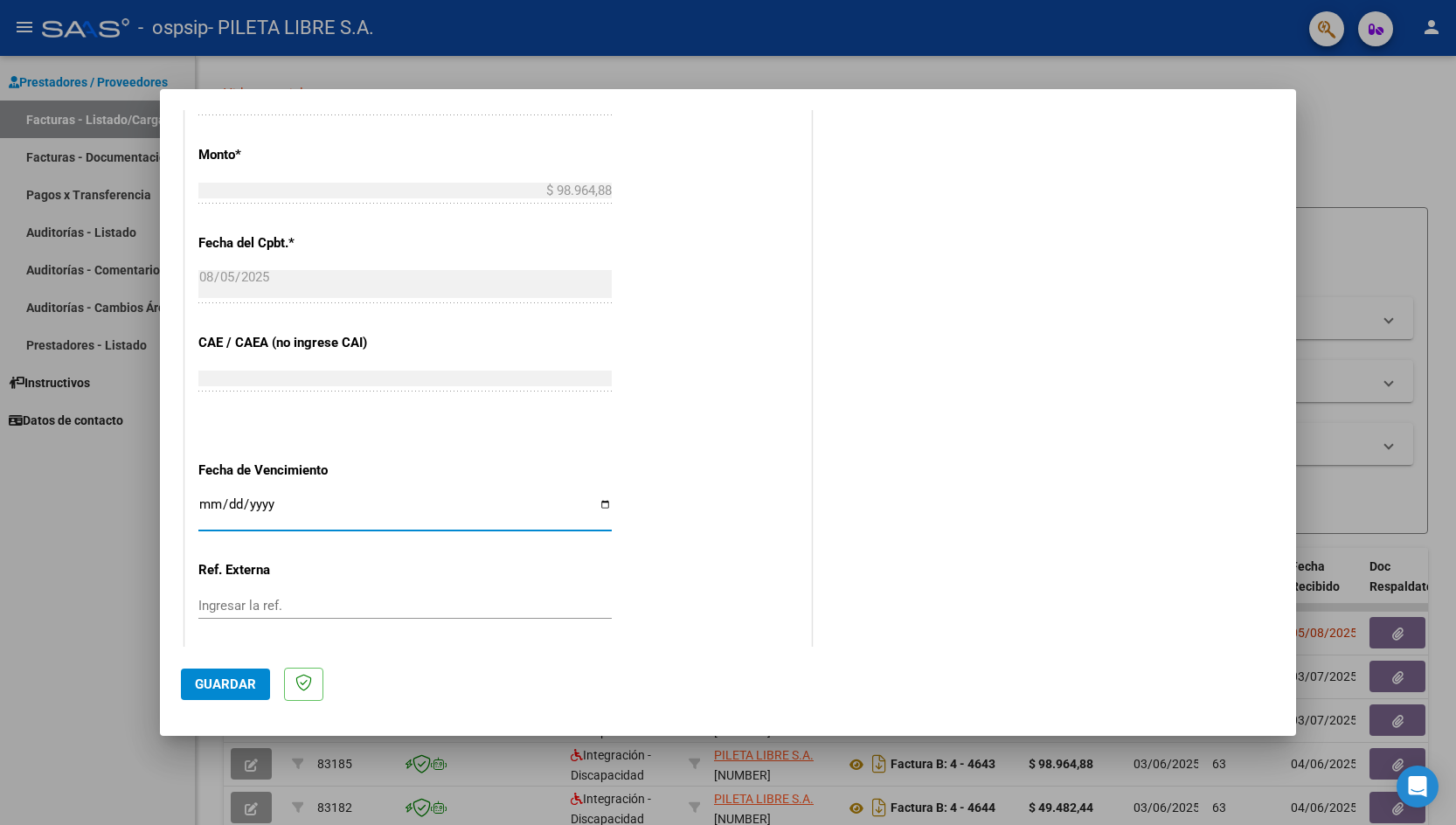 type on "2025-08-15" 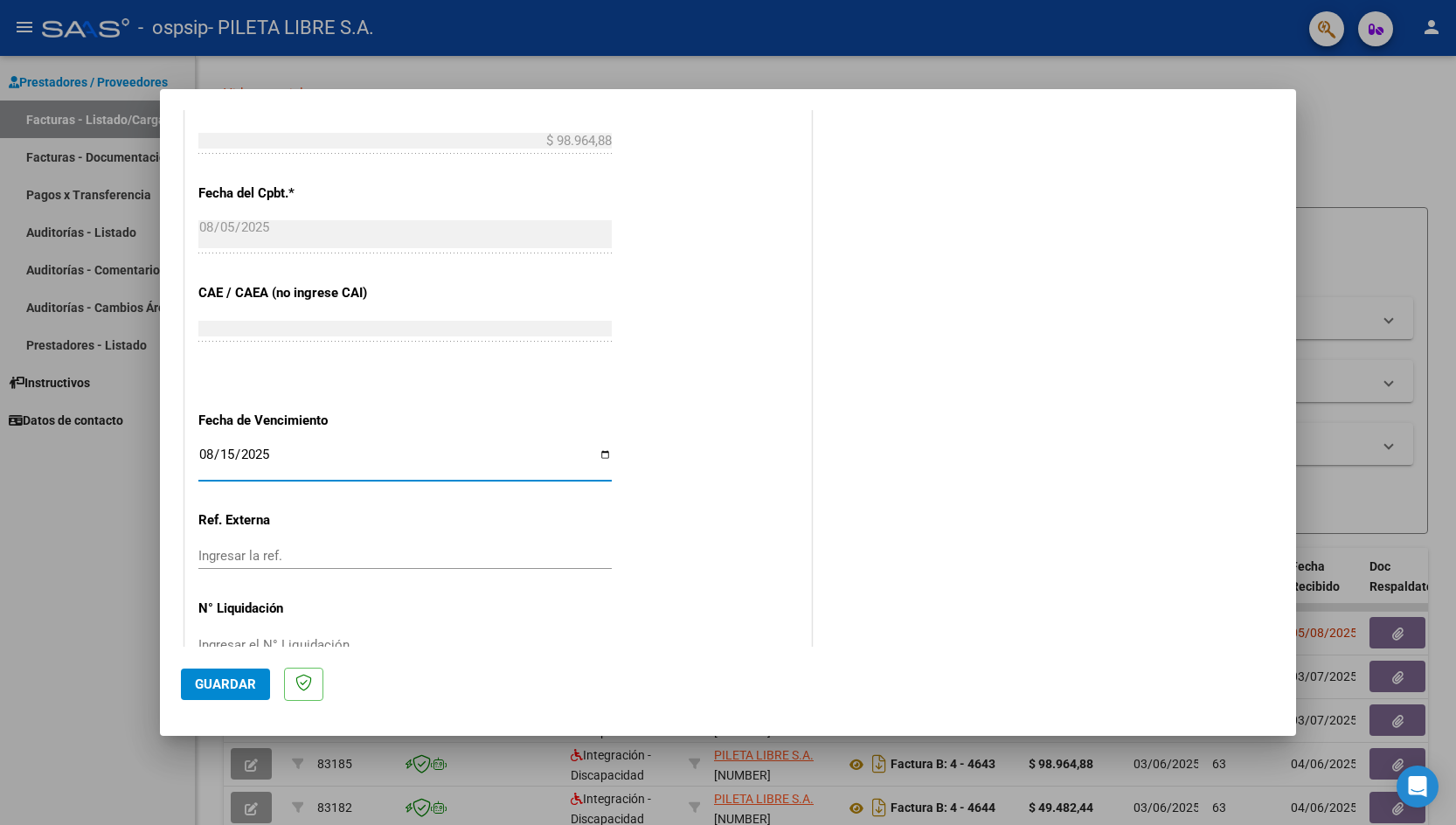 scroll, scrollTop: 968, scrollLeft: 0, axis: vertical 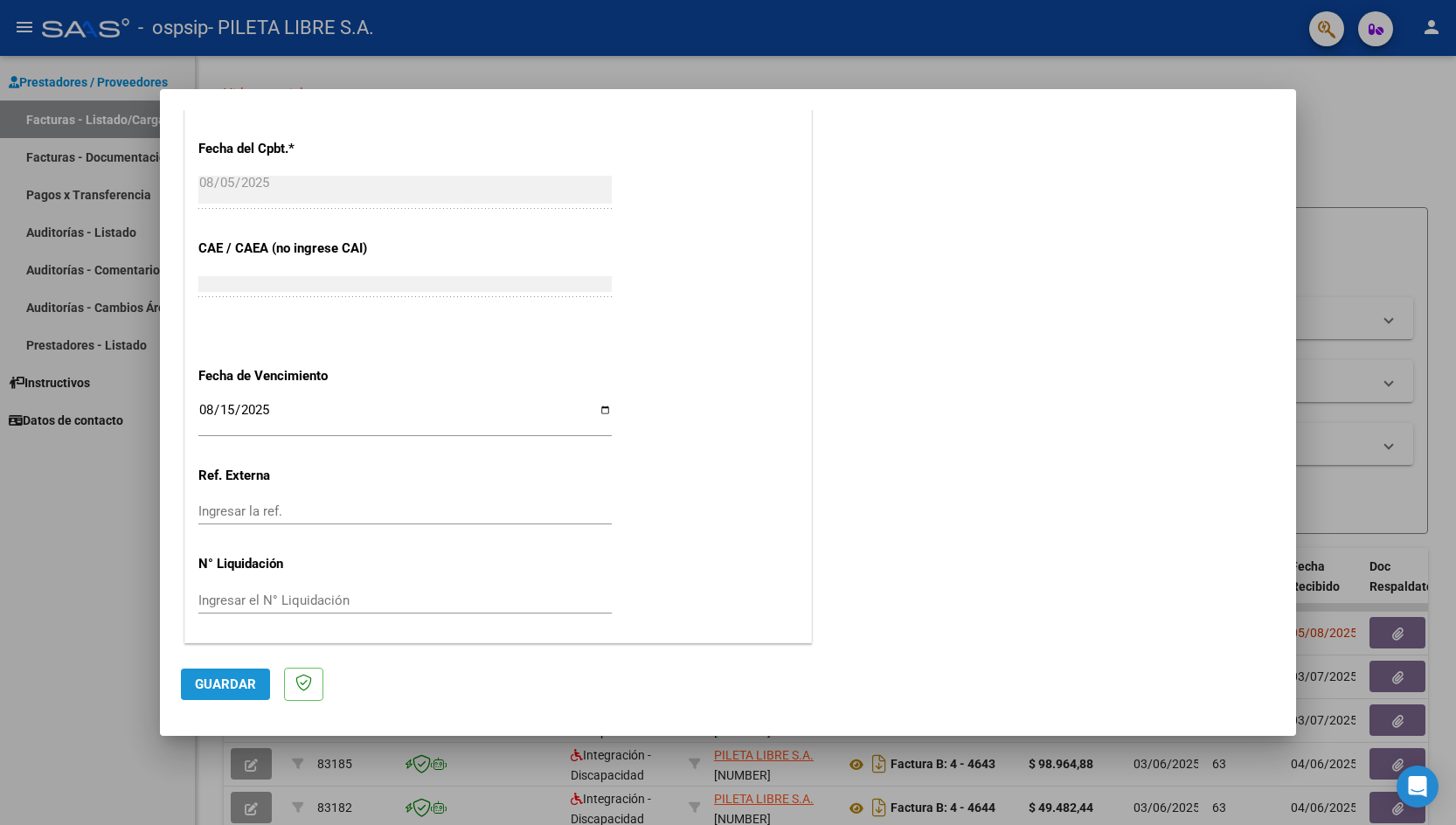 click on "Guardar" 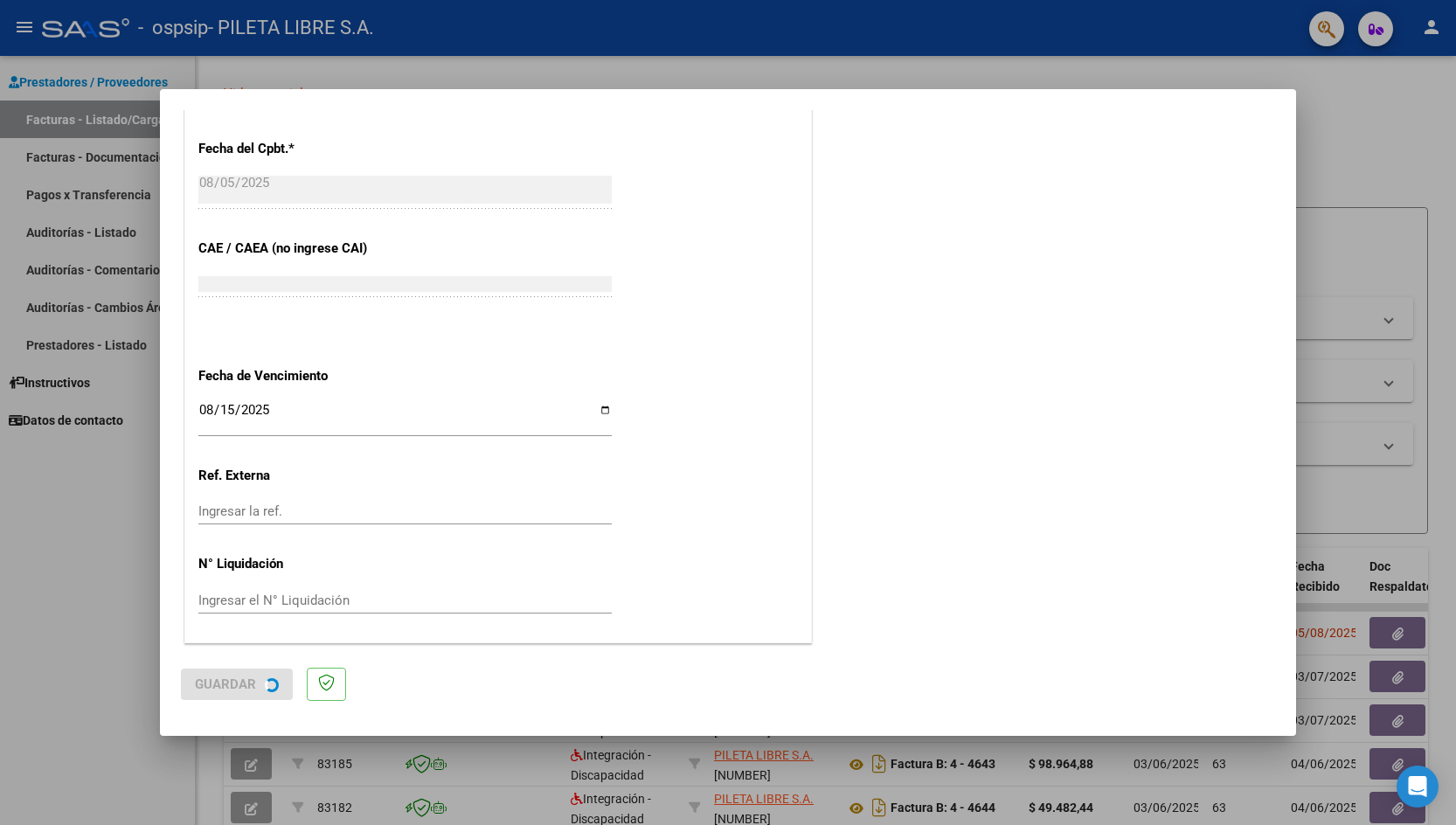 scroll, scrollTop: 0, scrollLeft: 0, axis: both 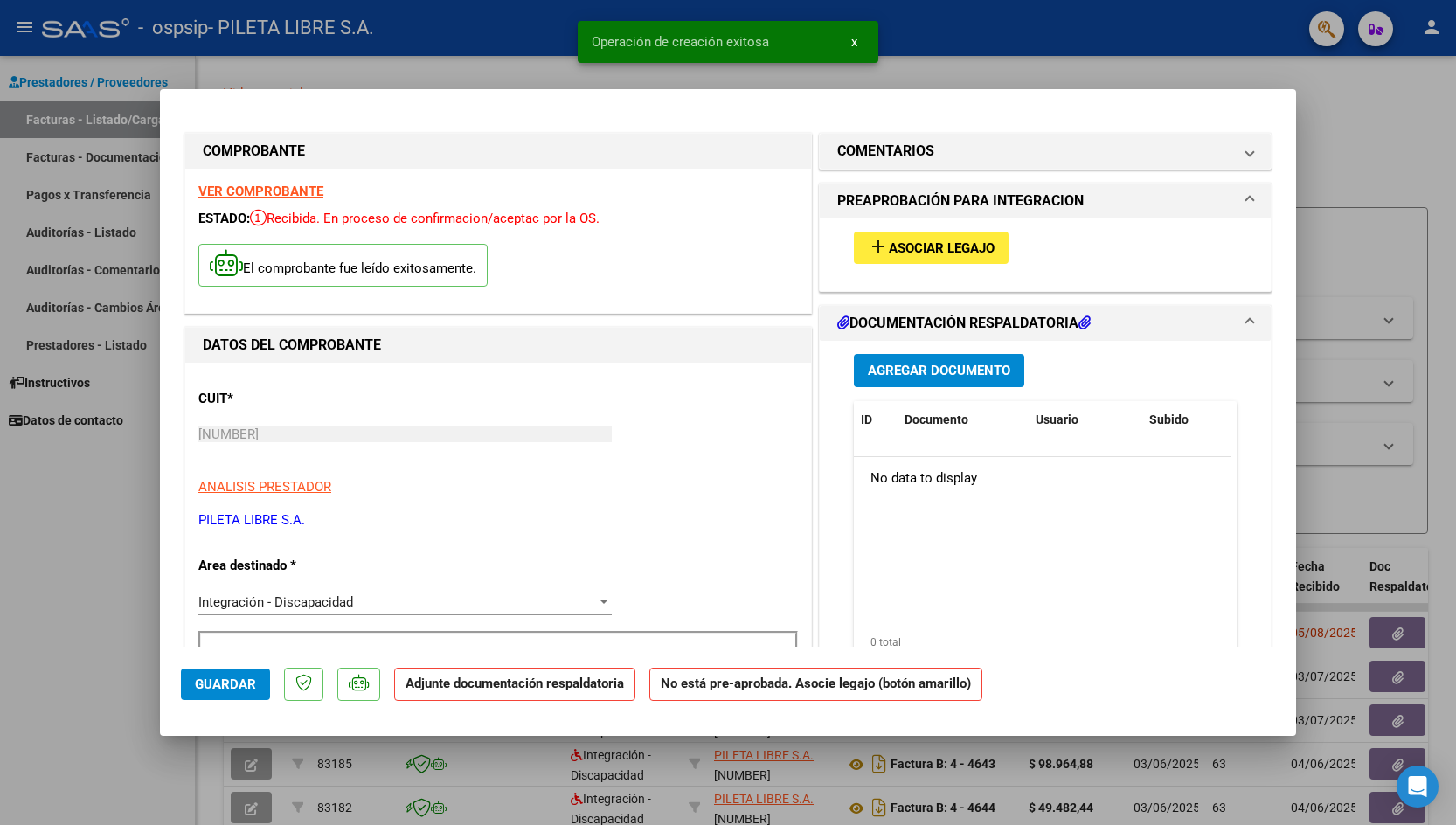 click on "Asociar Legajo" at bounding box center [941, 248] 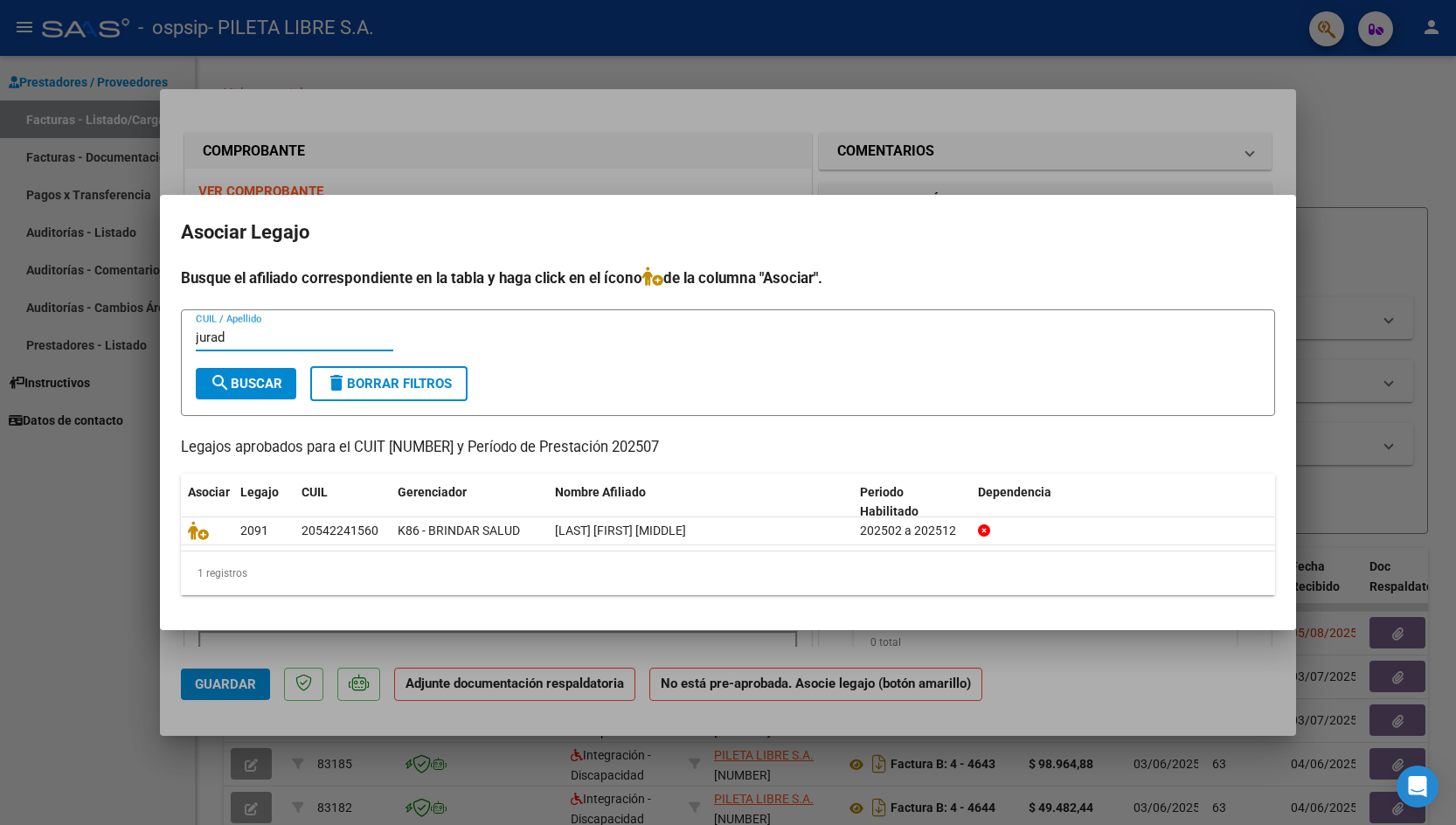 click on "jurad" at bounding box center (295, 337) 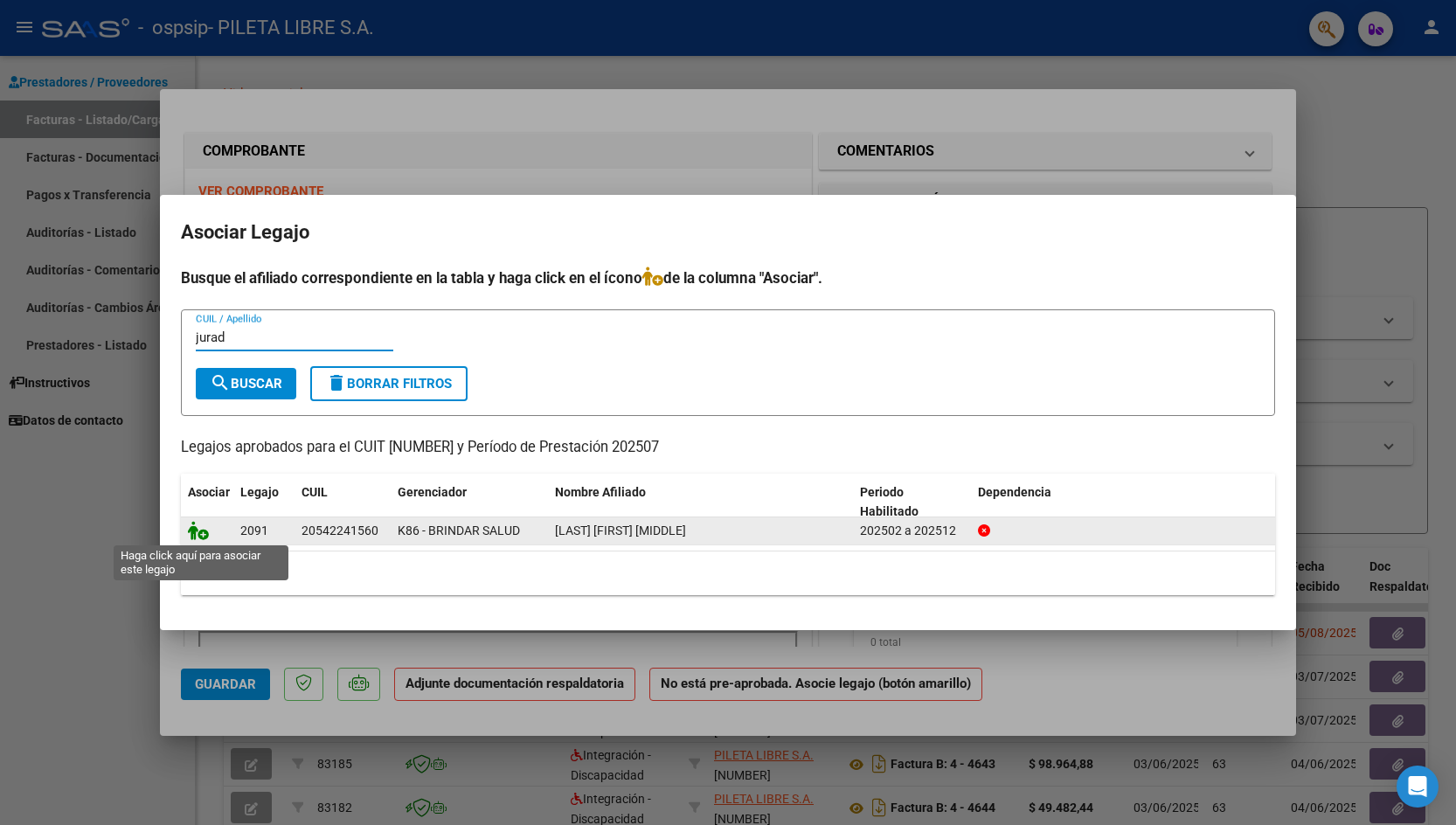type on "jurad" 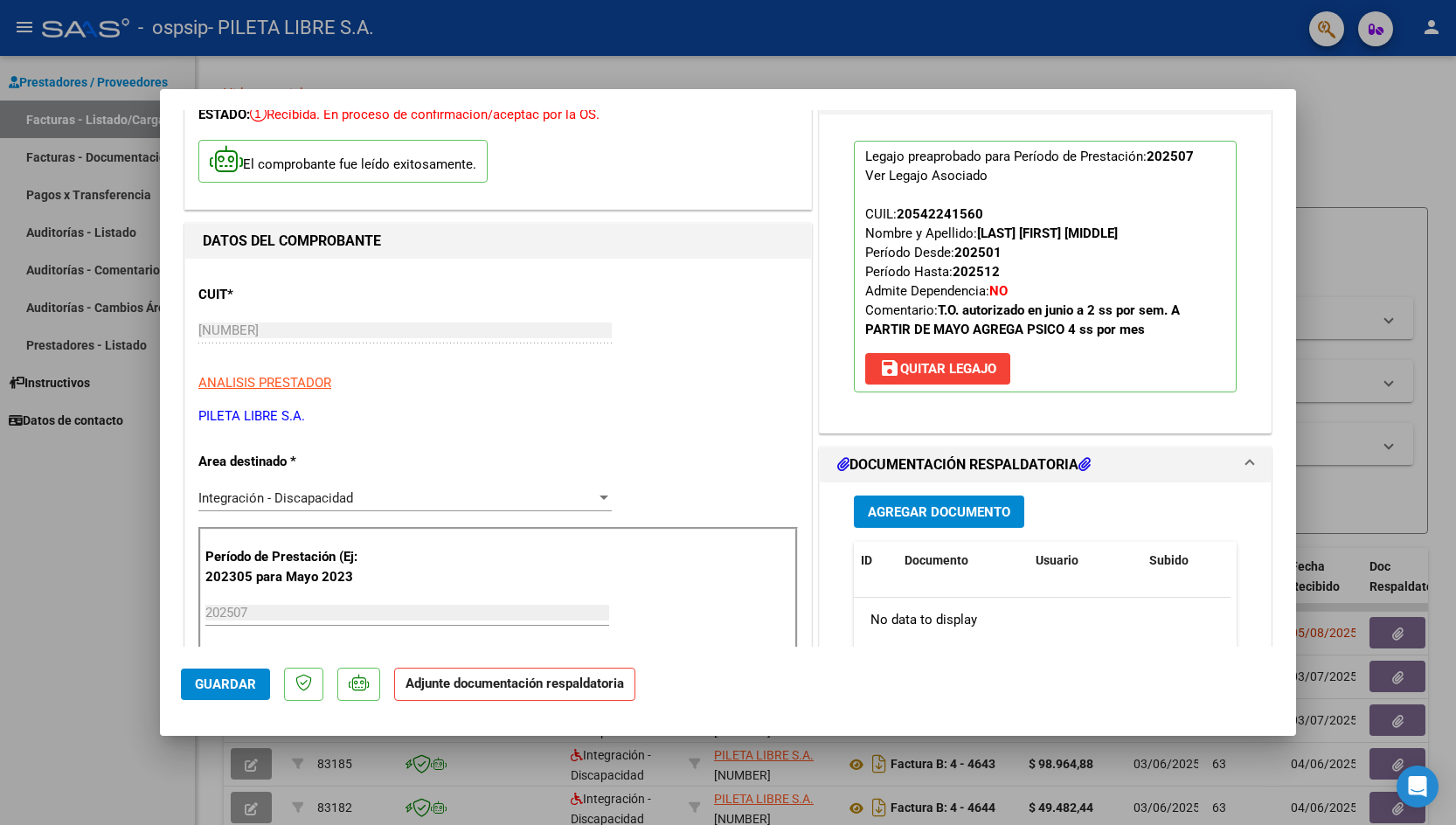 scroll, scrollTop: 437, scrollLeft: 0, axis: vertical 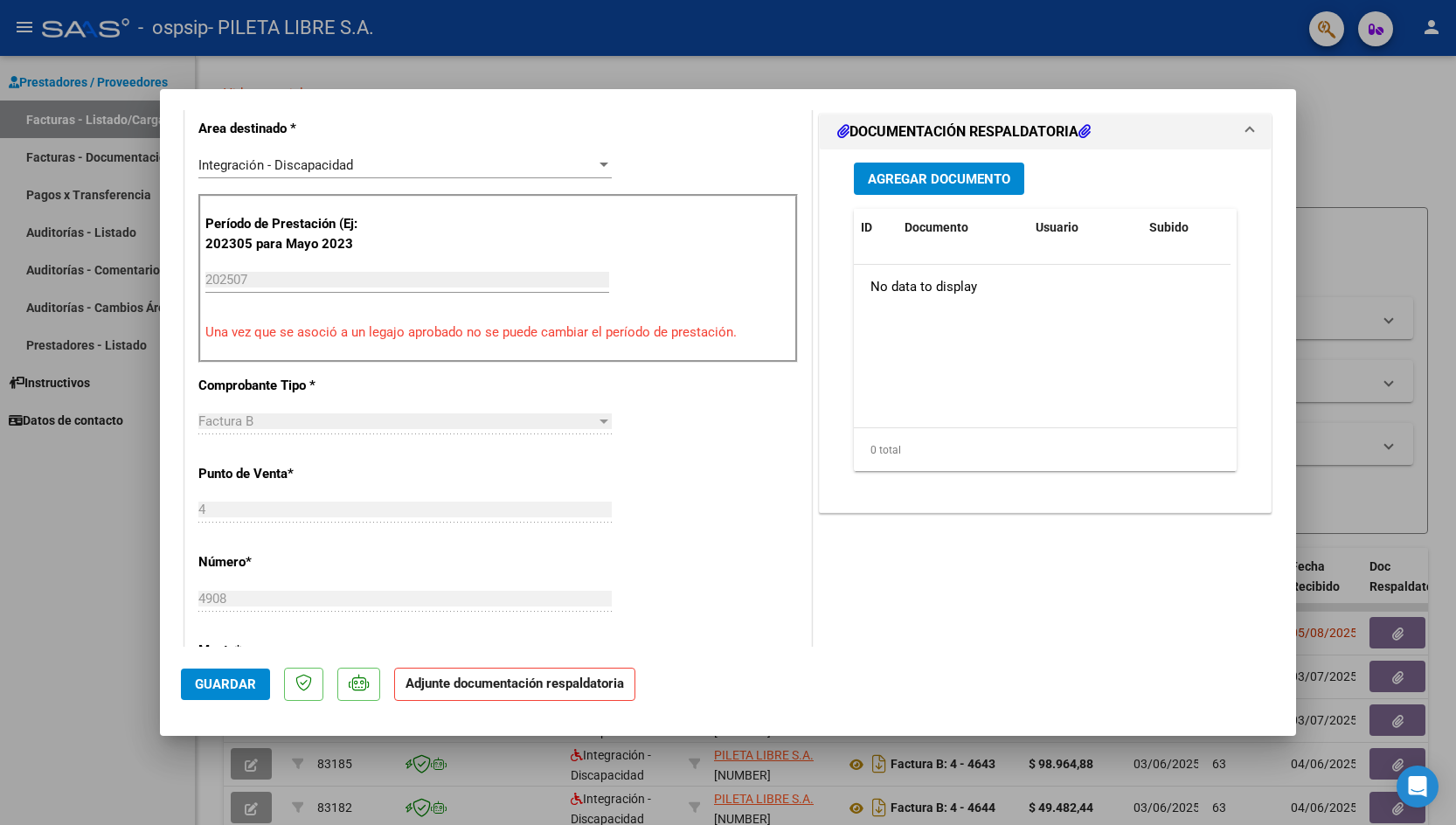 click on "Agregar Documento" at bounding box center [939, 179] 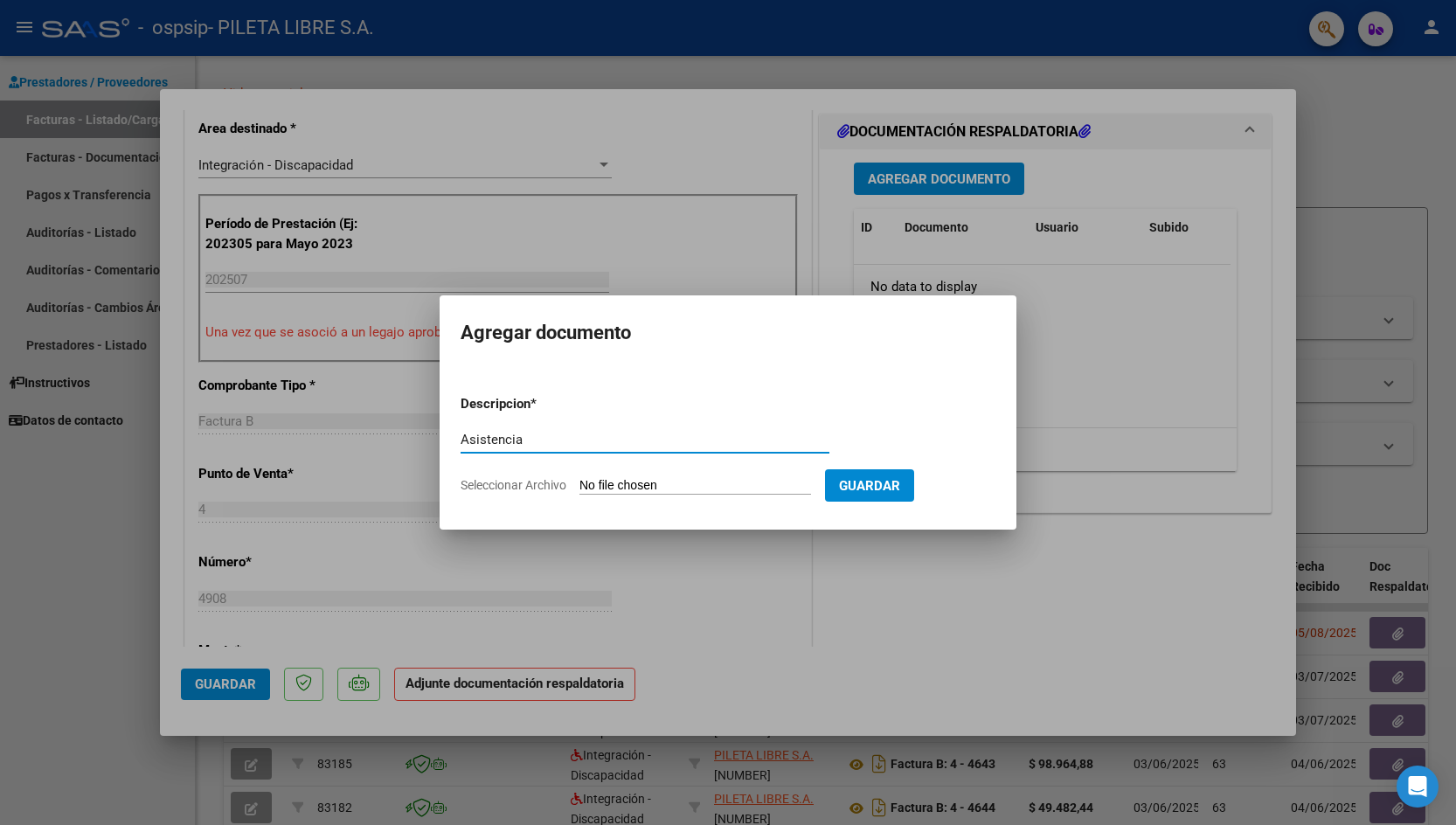type on "Asistencia" 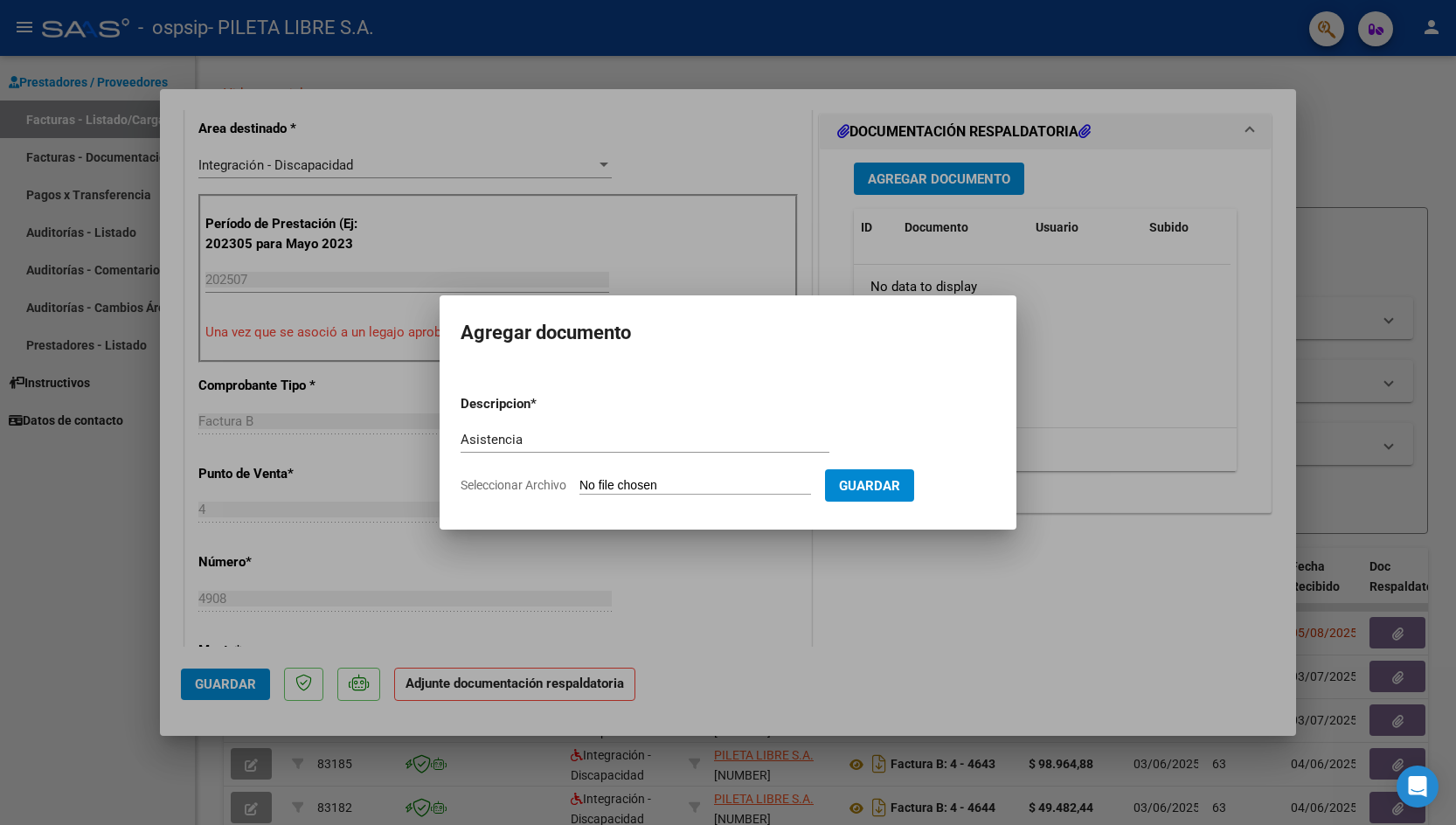 type on "C:\fakepath\Jurado to asistencia.pdf" 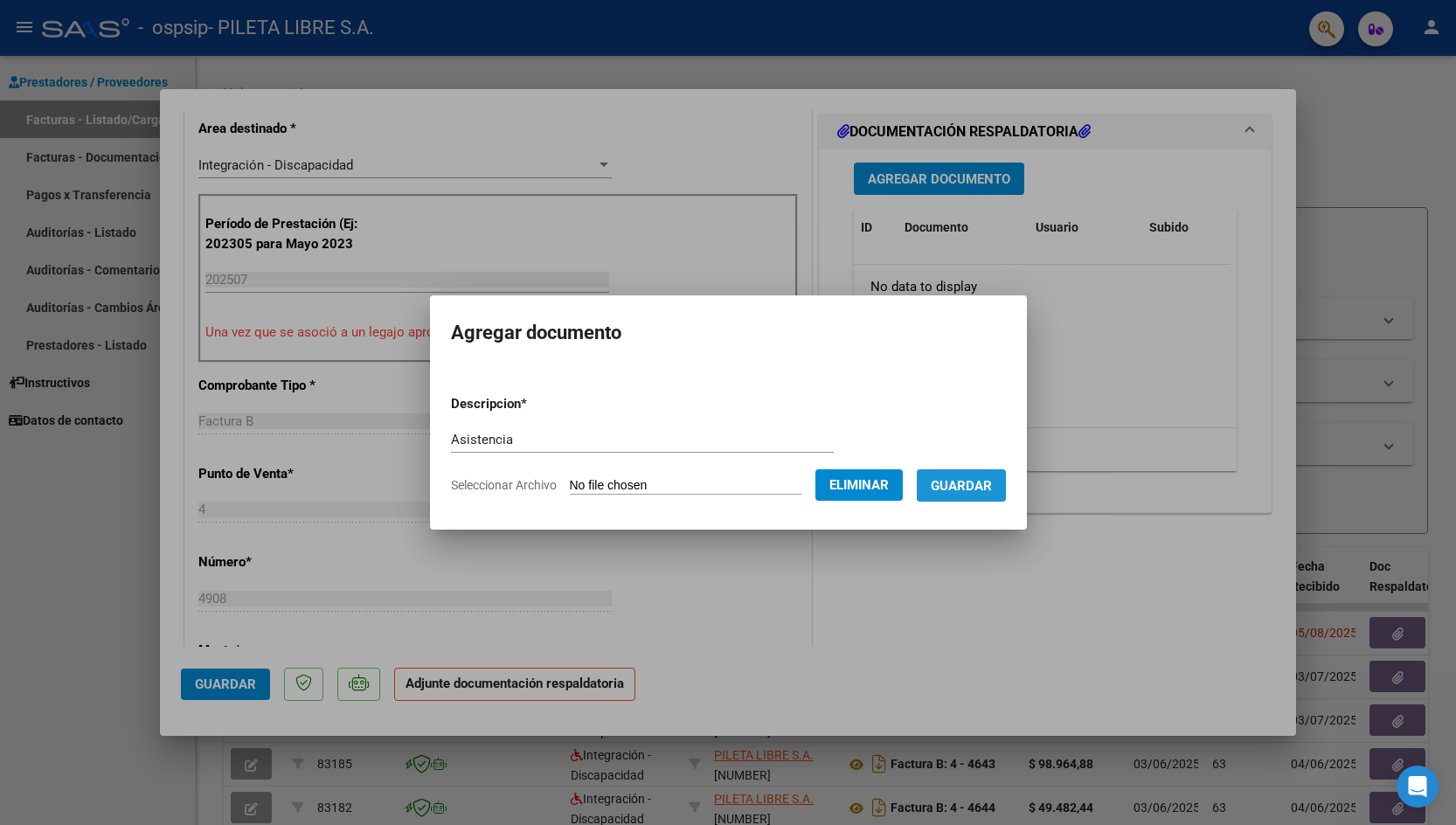 click on "Guardar" at bounding box center [961, 486] 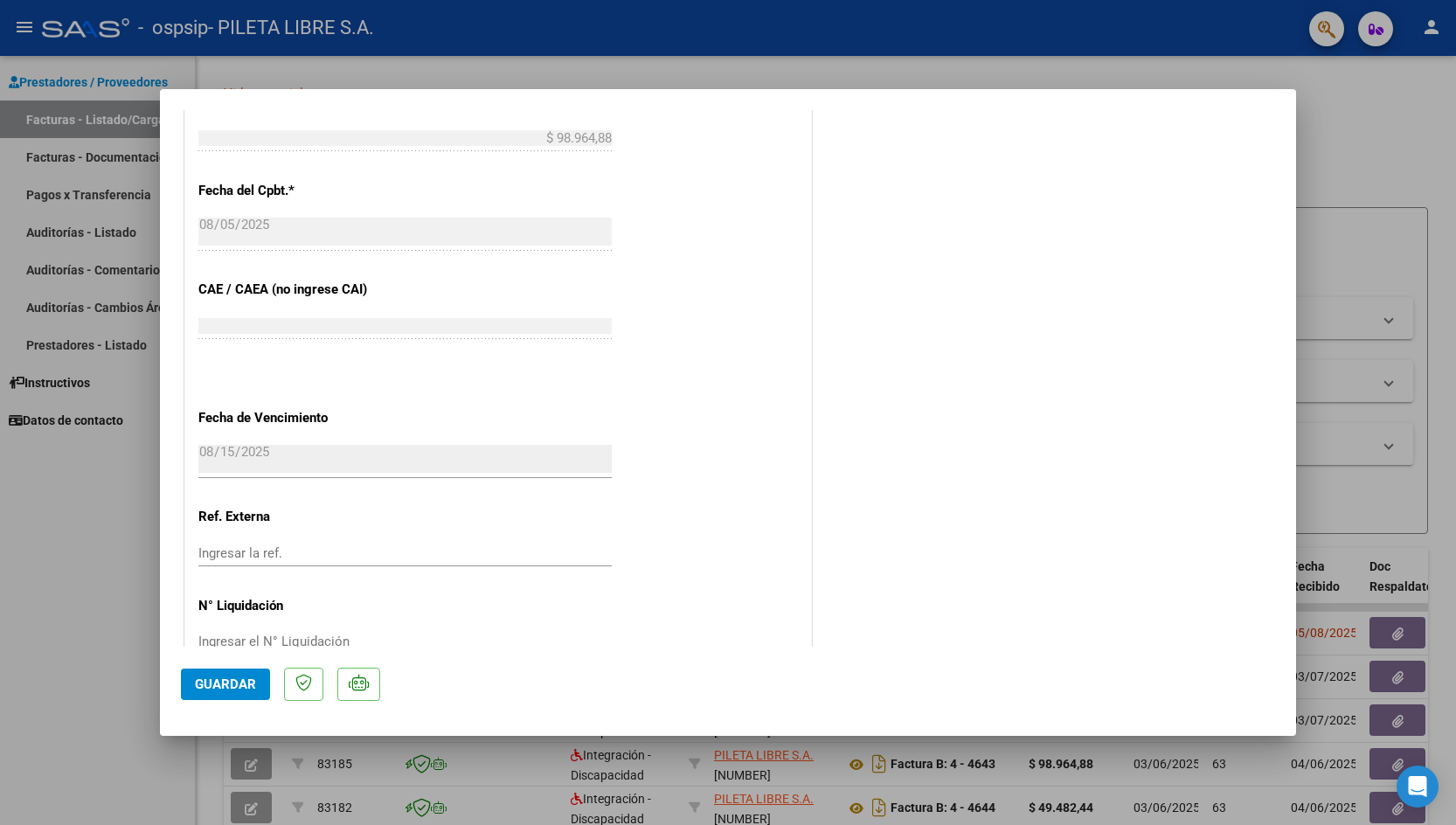 scroll, scrollTop: 1028, scrollLeft: 0, axis: vertical 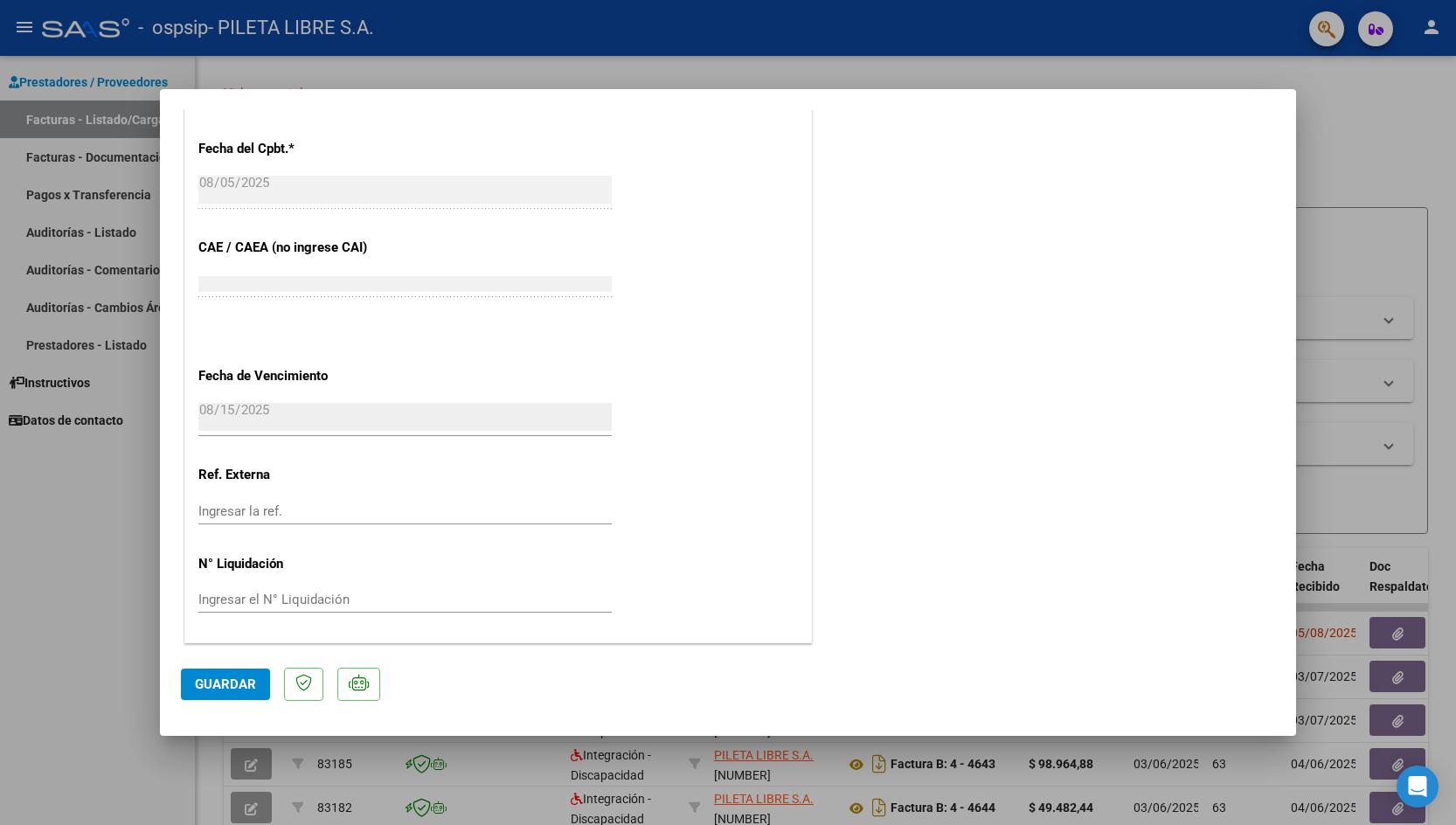 click on "Guardar" 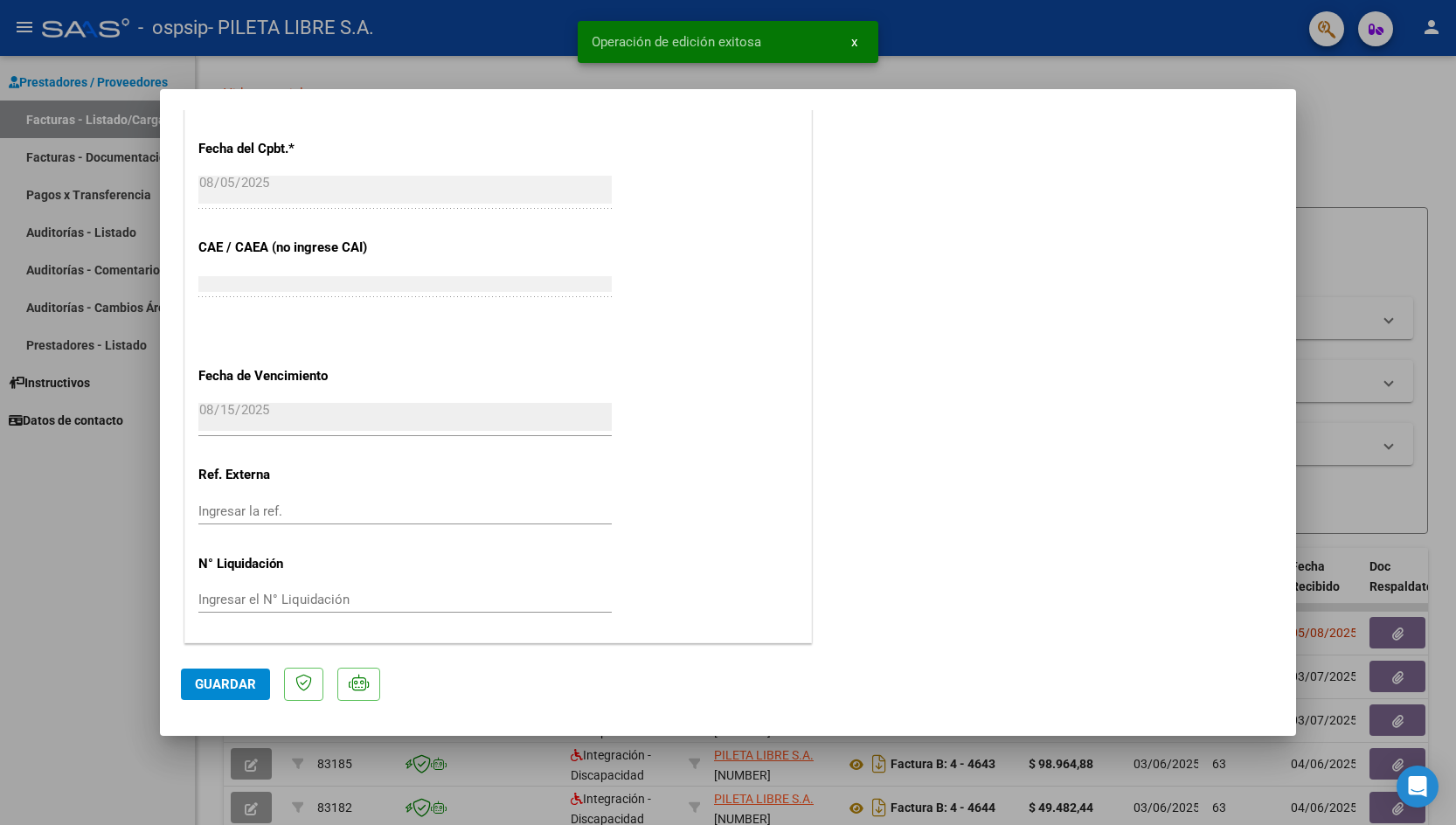 click at bounding box center [728, 412] 